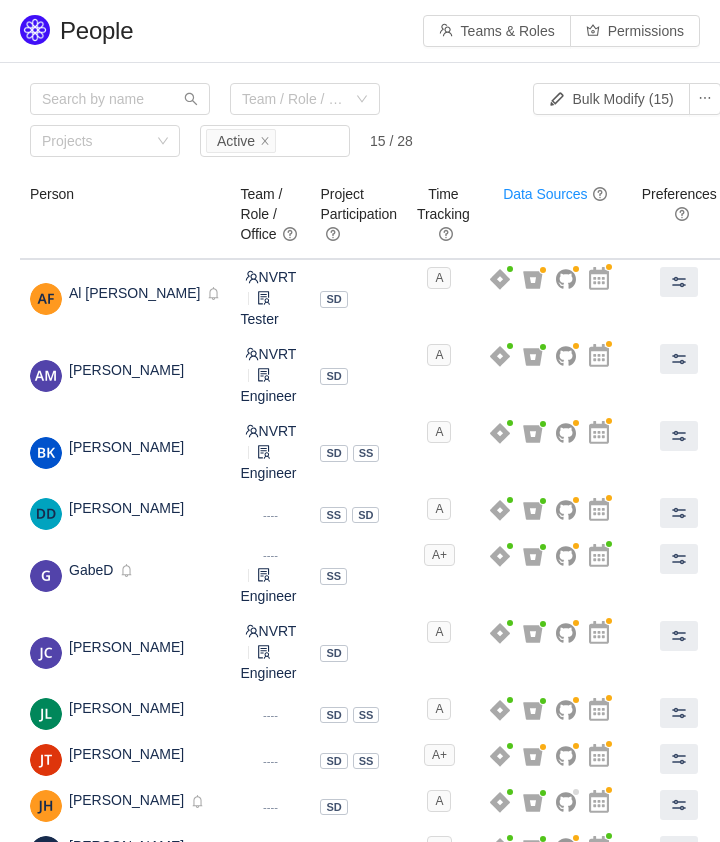 scroll, scrollTop: 0, scrollLeft: 0, axis: both 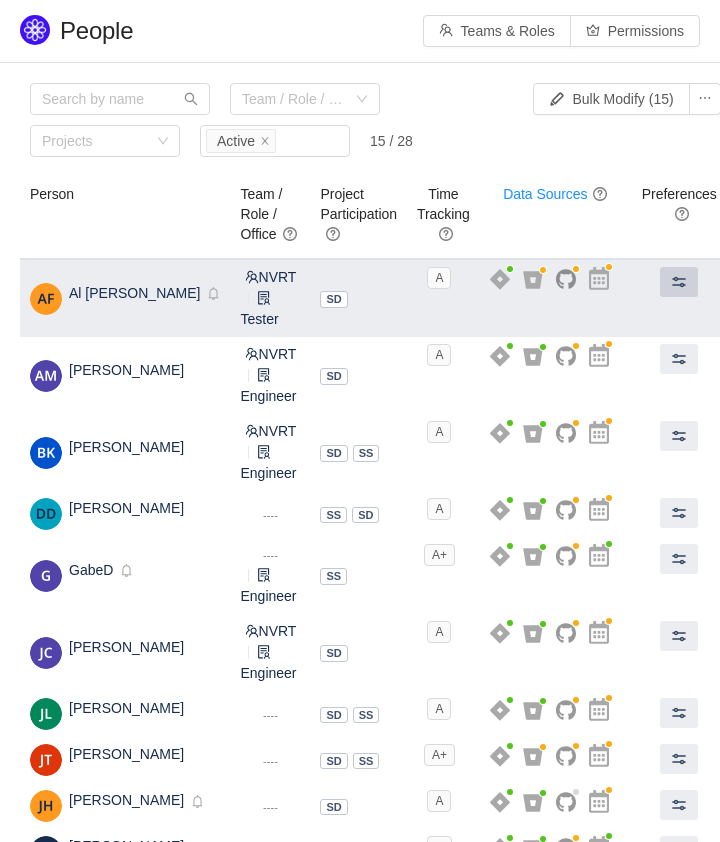 click at bounding box center [679, 282] 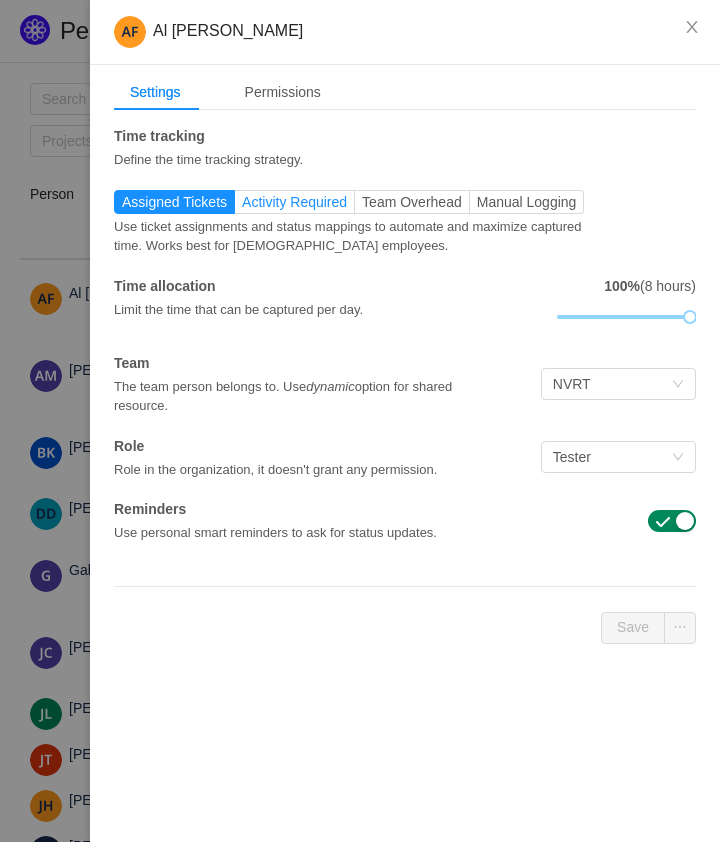 click on "Activity Required" at bounding box center (294, 202) 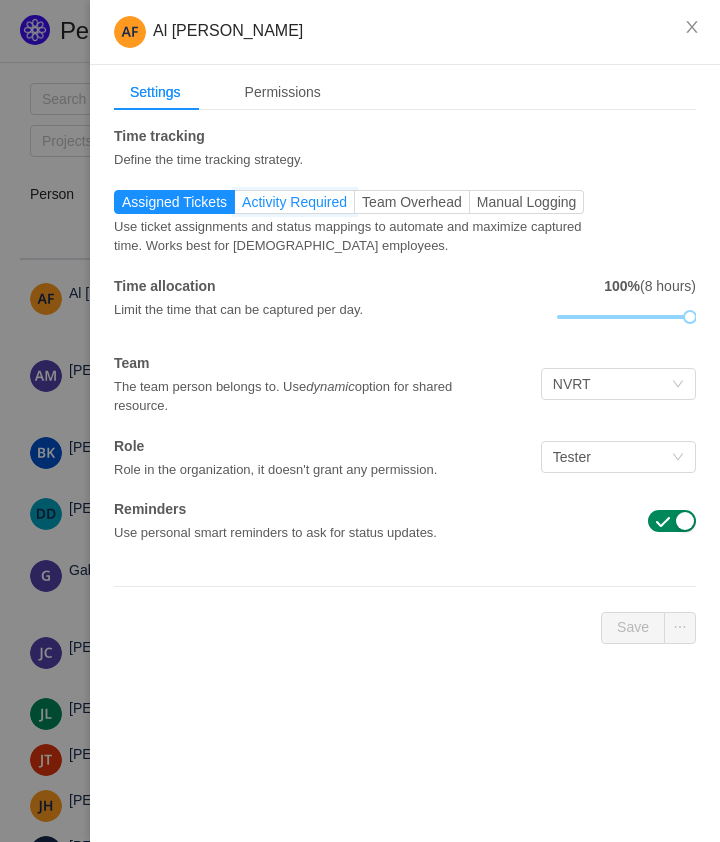 click on "Activity Required" at bounding box center (242, 207) 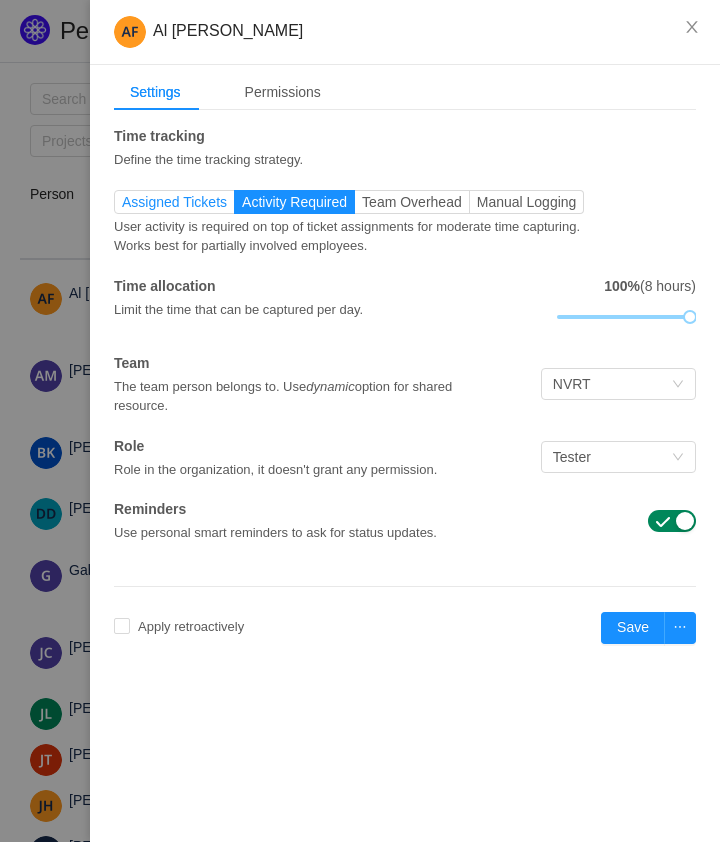 click on "Assigned Tickets" at bounding box center [174, 202] 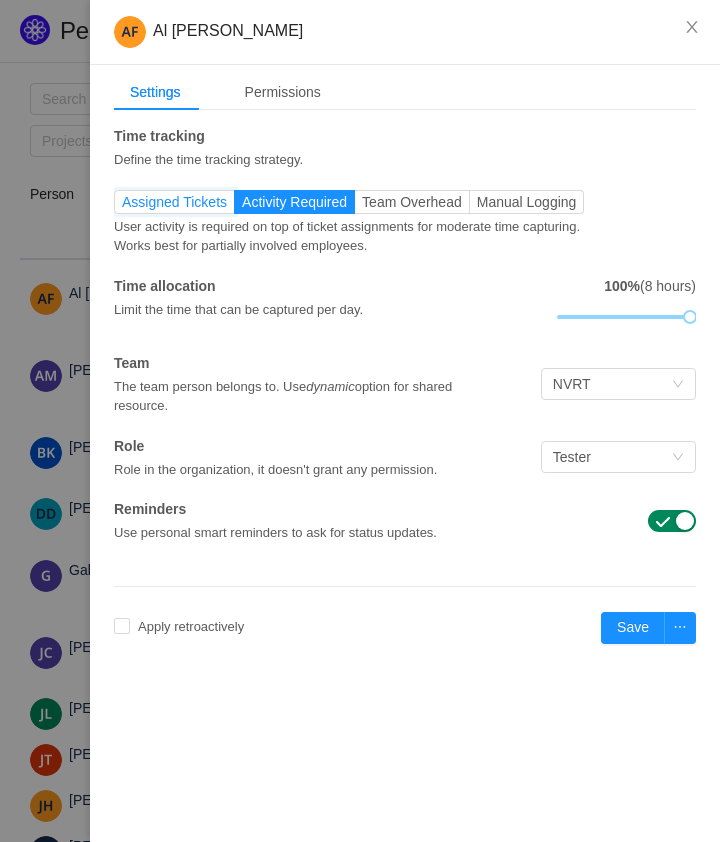 click on "Assigned Tickets" at bounding box center [122, 207] 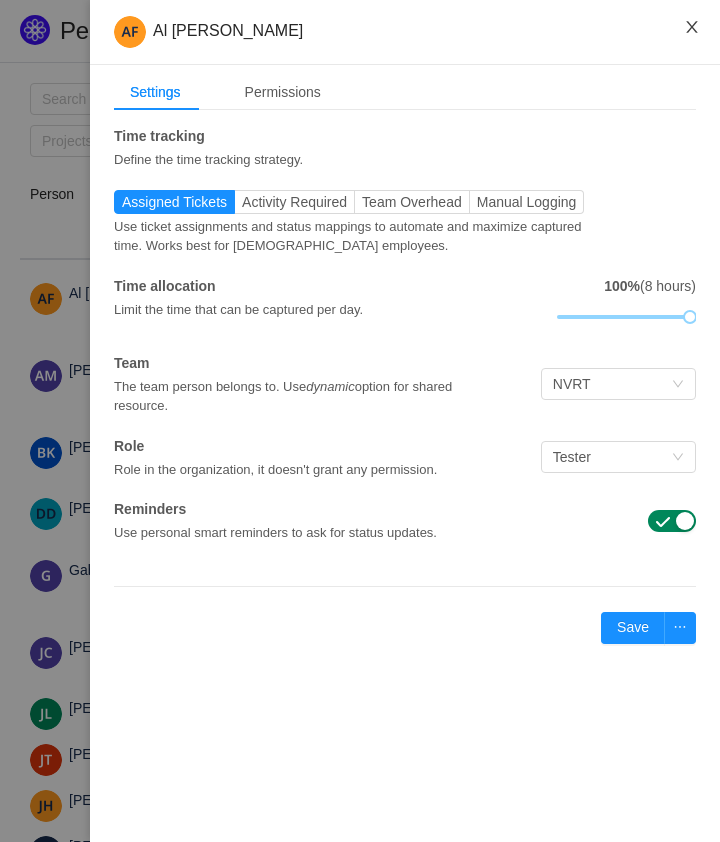 click 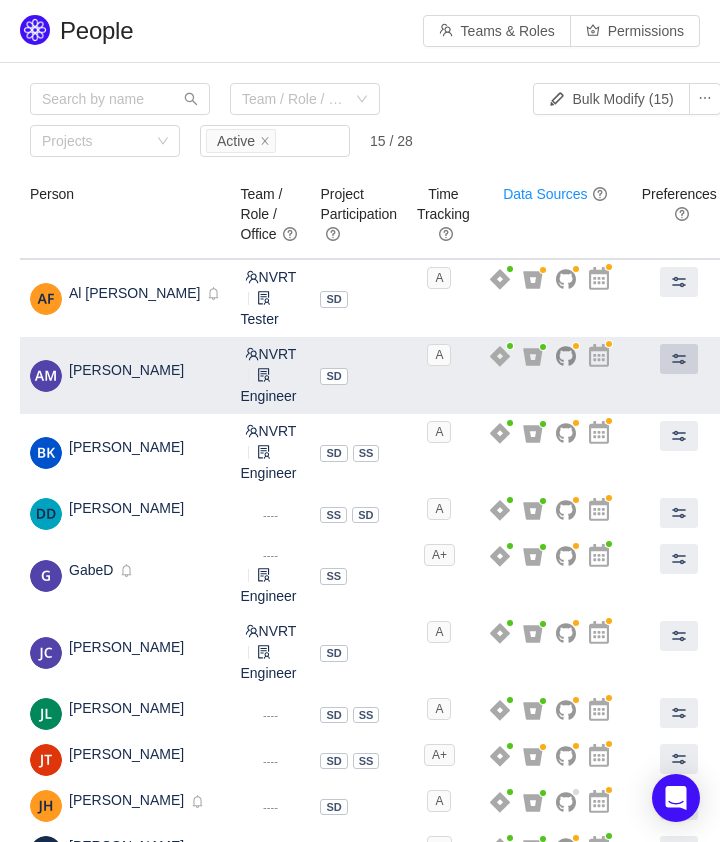 click at bounding box center (679, 359) 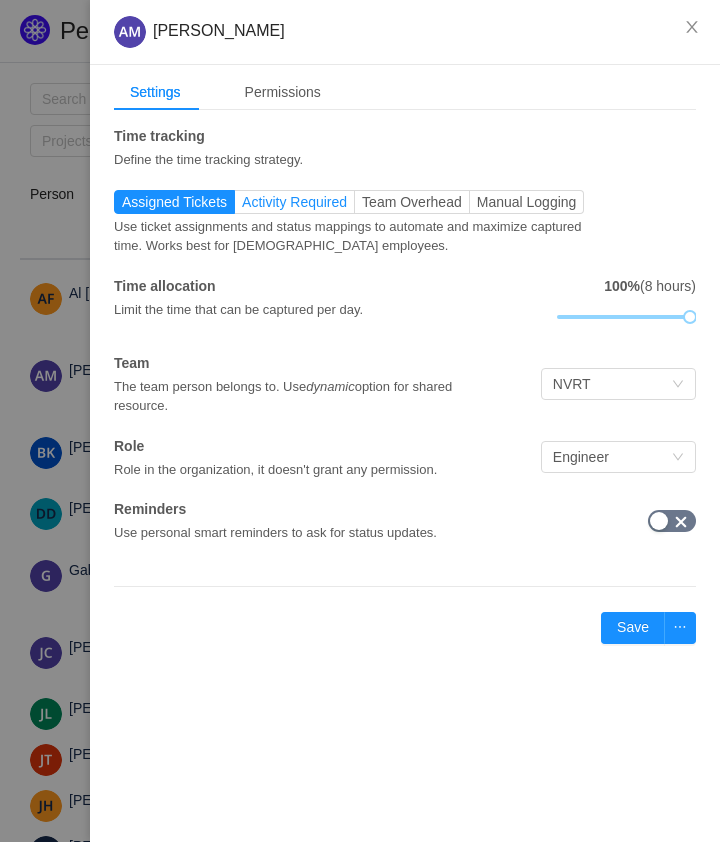 click on "Activity Required" at bounding box center (294, 202) 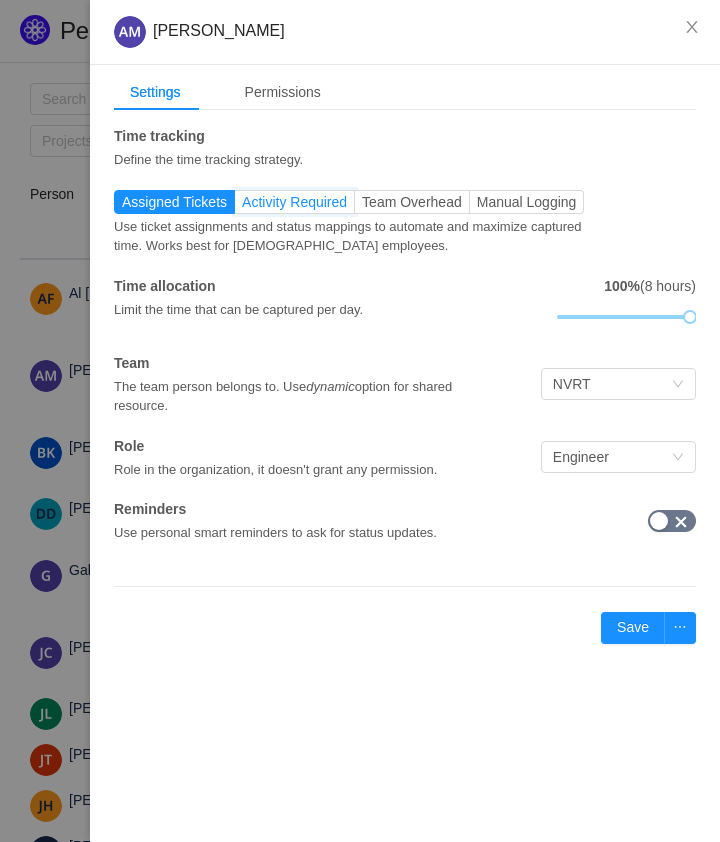 click on "Activity Required" at bounding box center [242, 207] 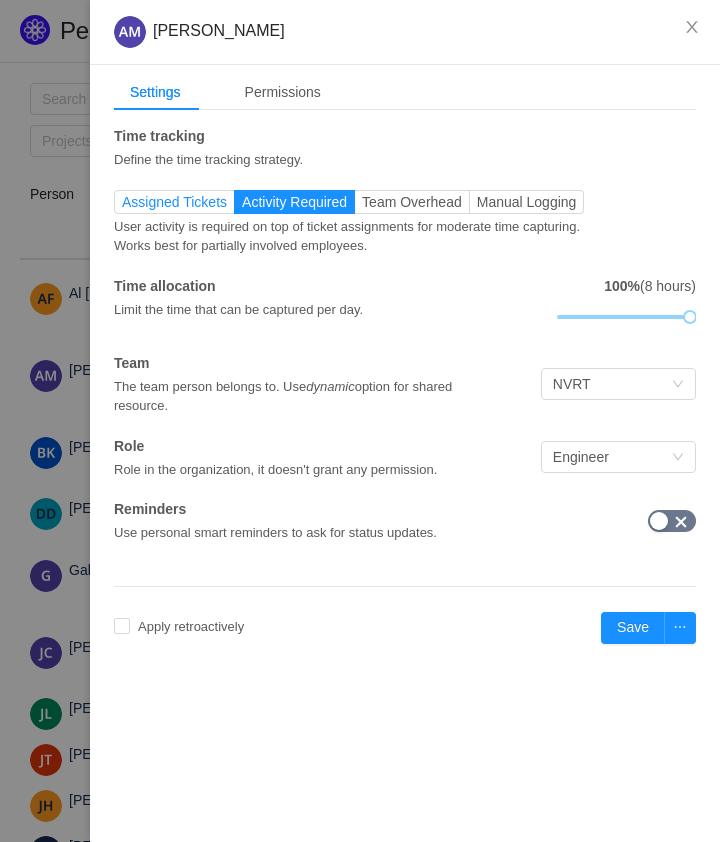 click on "Assigned Tickets" at bounding box center [174, 202] 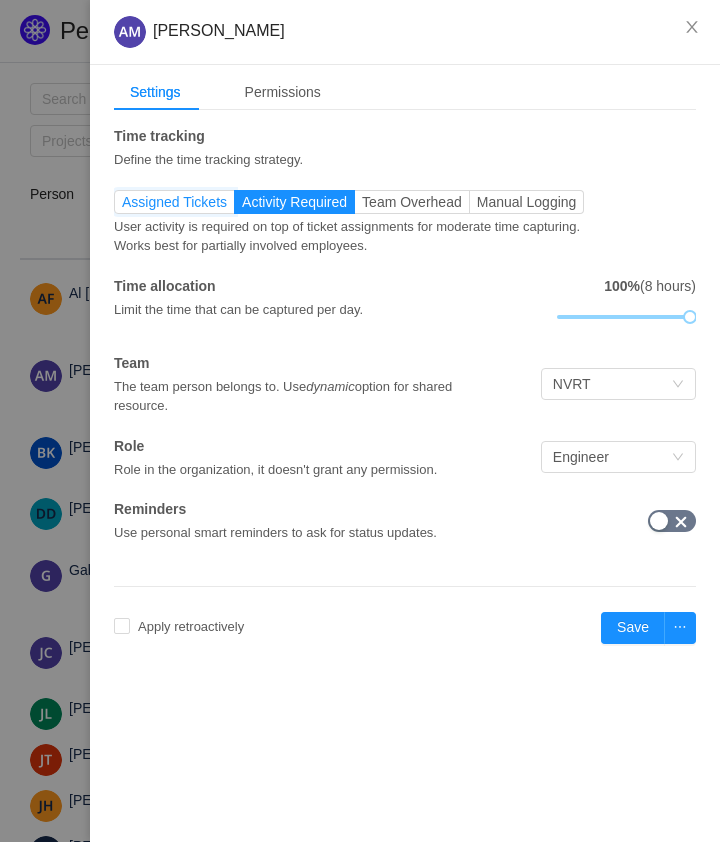 click on "Assigned Tickets" at bounding box center (122, 207) 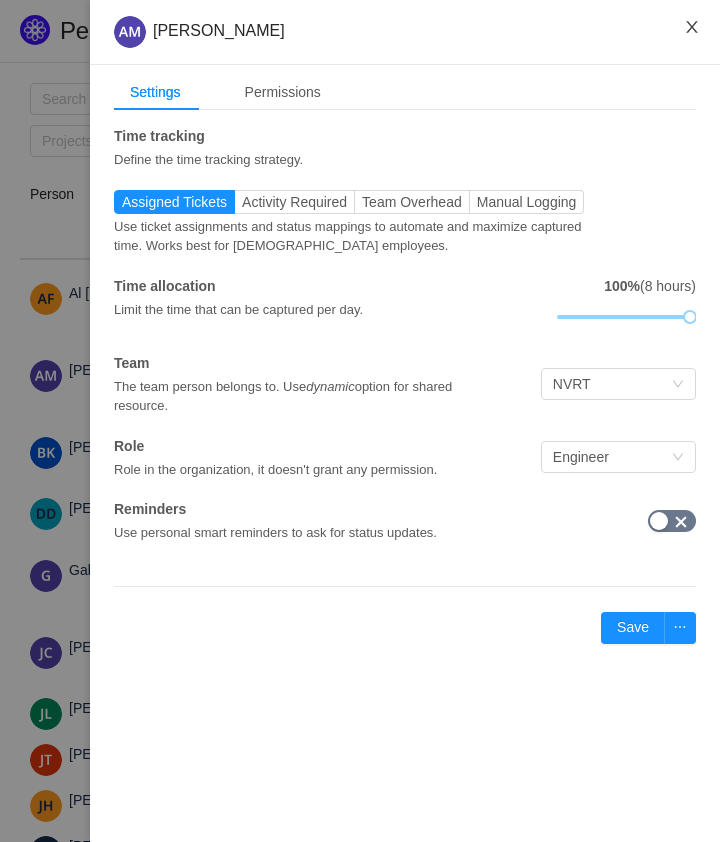 click at bounding box center [692, 28] 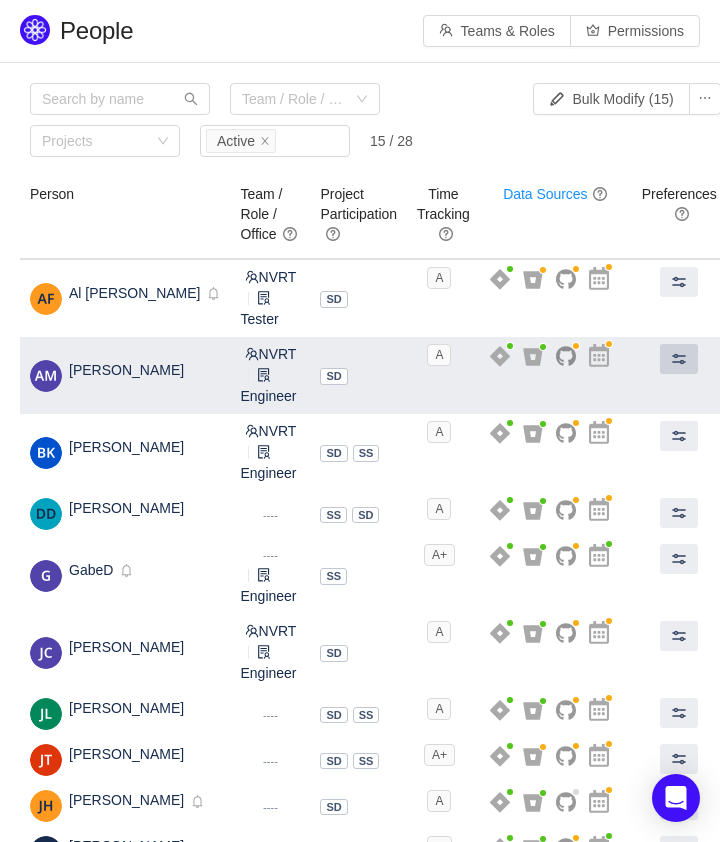 click at bounding box center [679, 359] 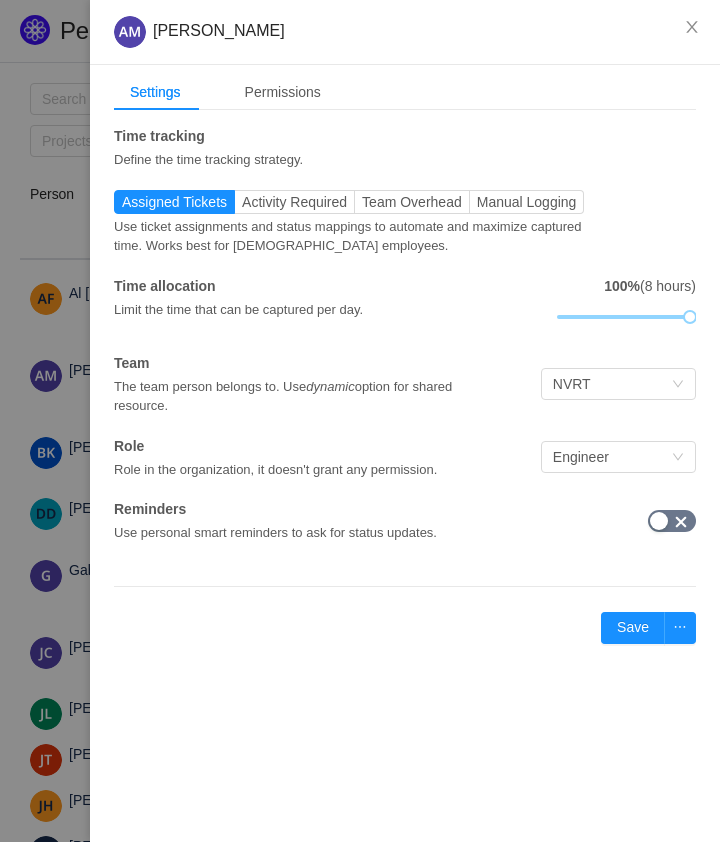 click at bounding box center (672, 521) 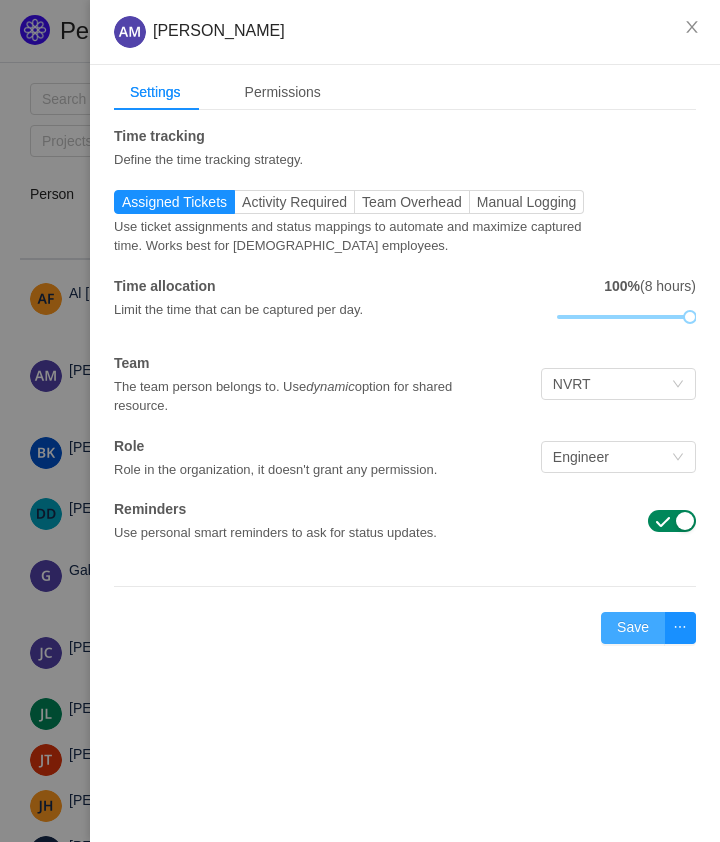 click on "Save" at bounding box center (633, 628) 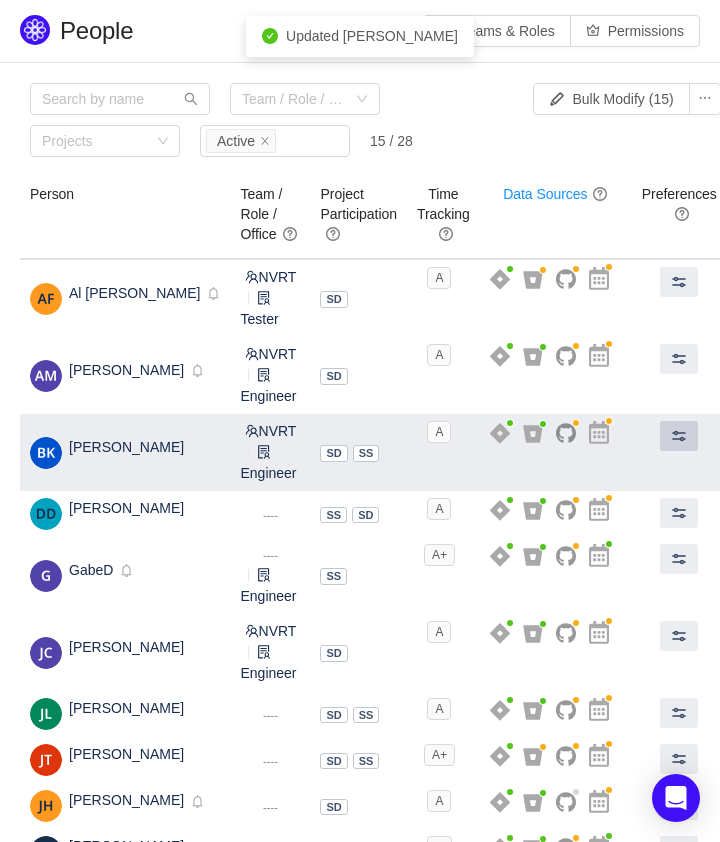 click at bounding box center (679, 436) 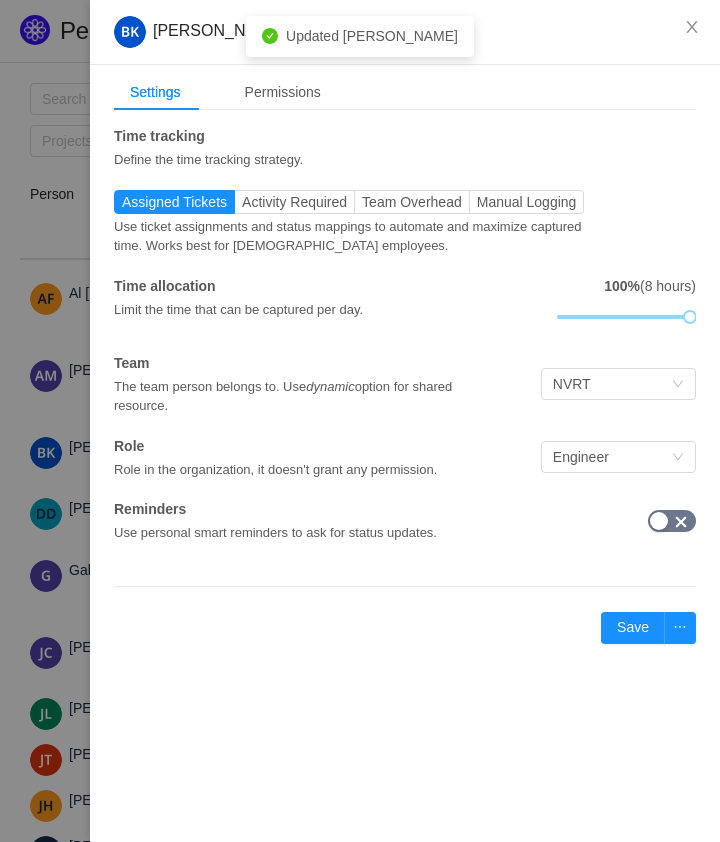 click at bounding box center (672, 521) 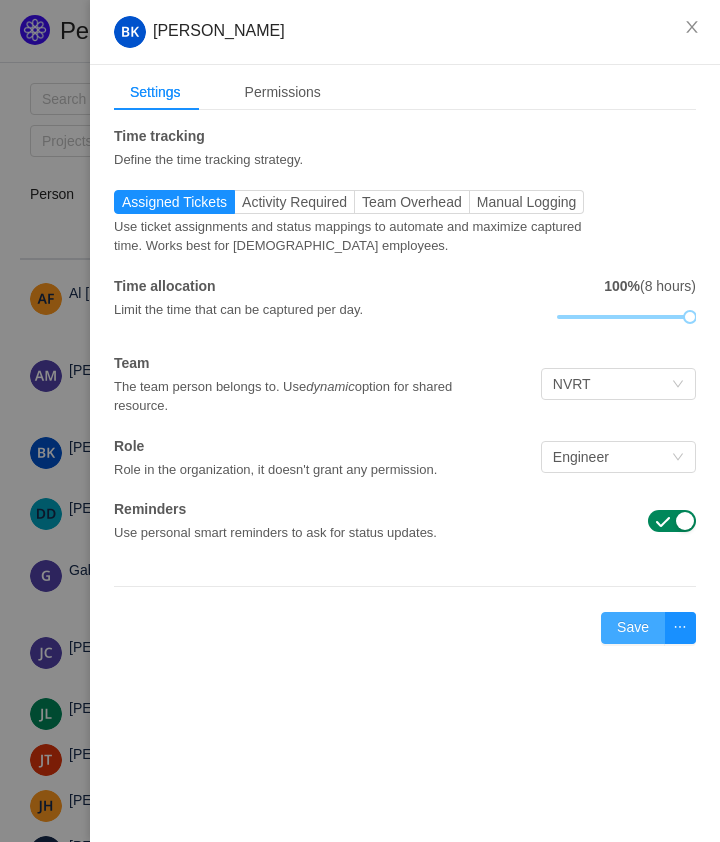 click on "Save" at bounding box center [633, 628] 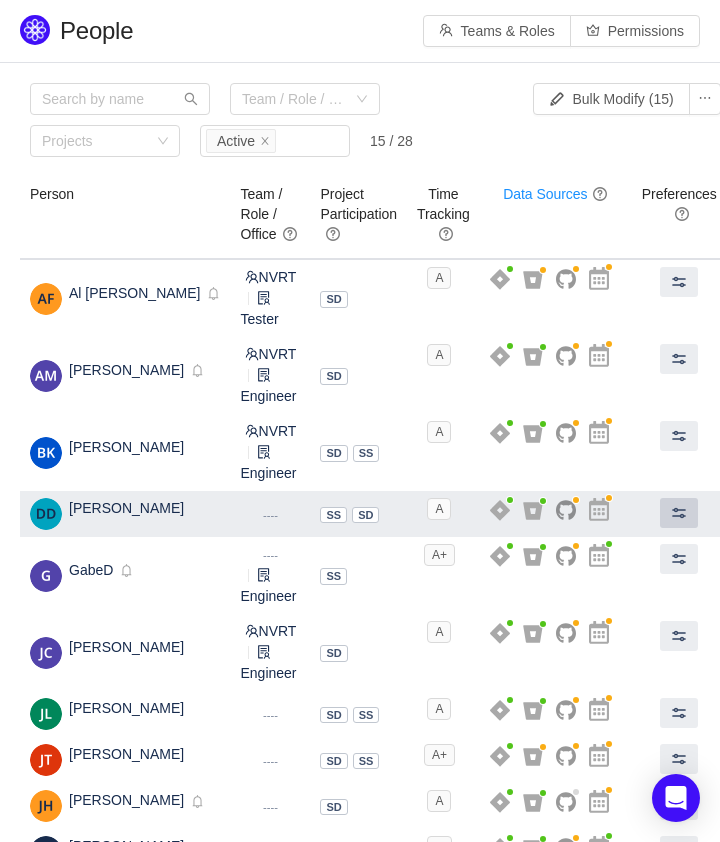 click at bounding box center [679, 513] 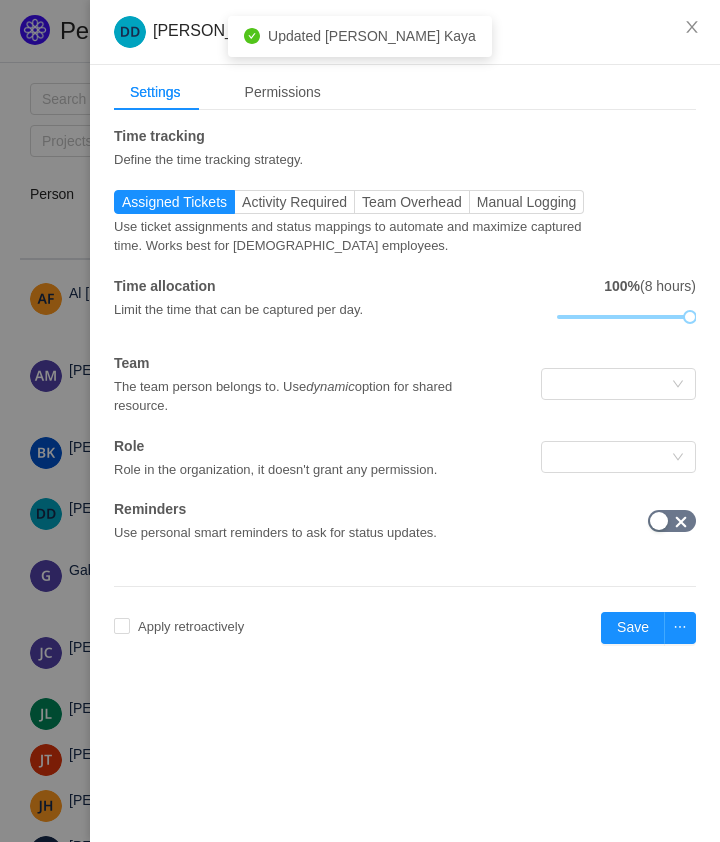 click at bounding box center [672, 521] 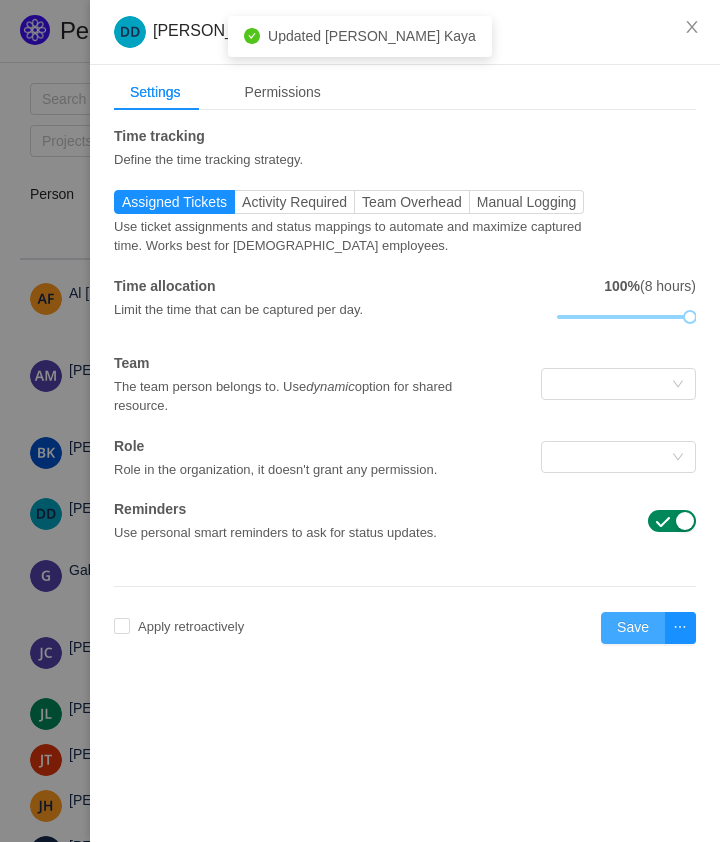 click on "Save" at bounding box center [633, 628] 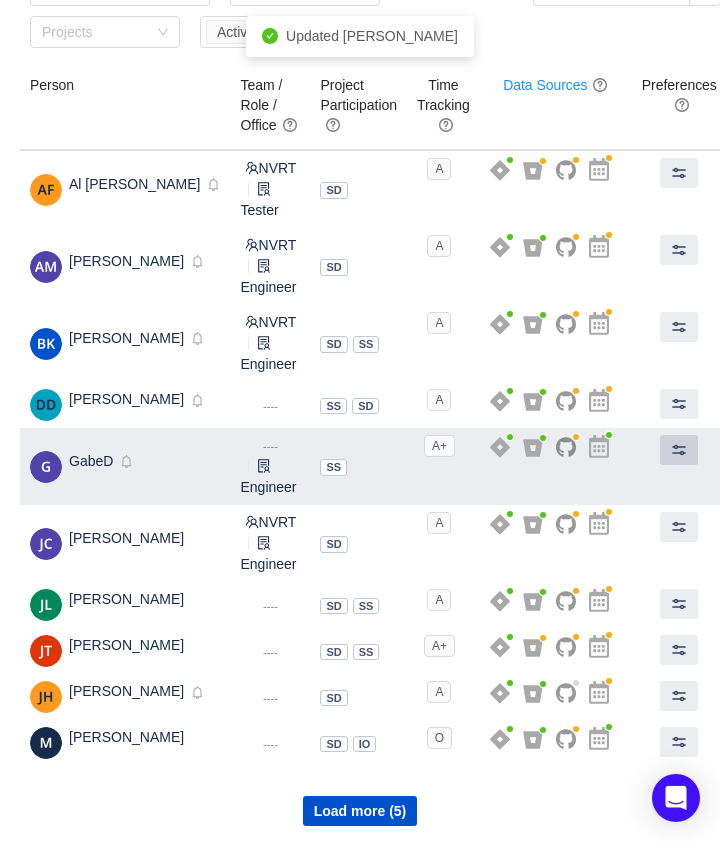 scroll, scrollTop: 114, scrollLeft: 0, axis: vertical 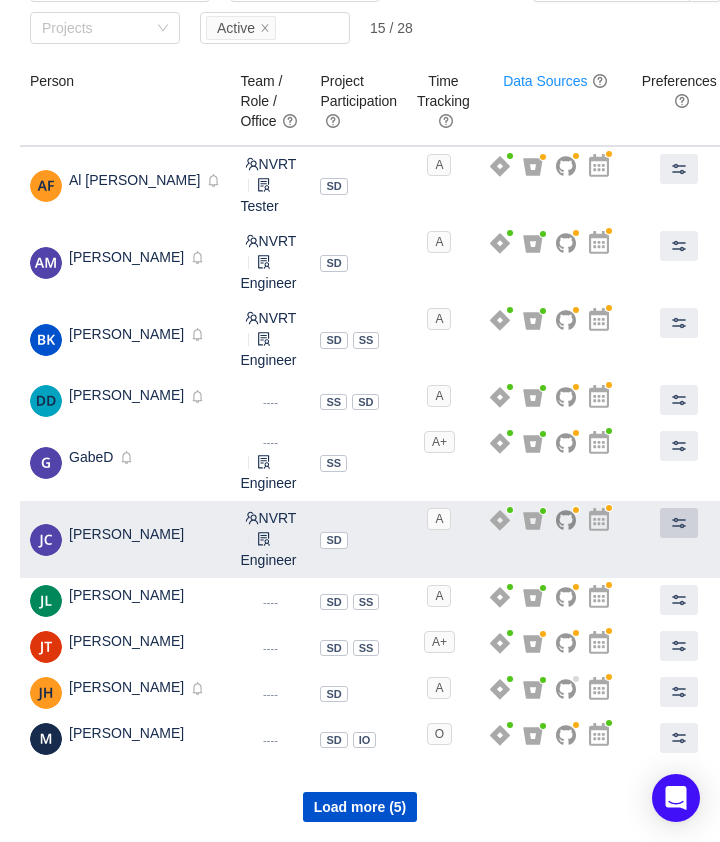 click at bounding box center [679, 523] 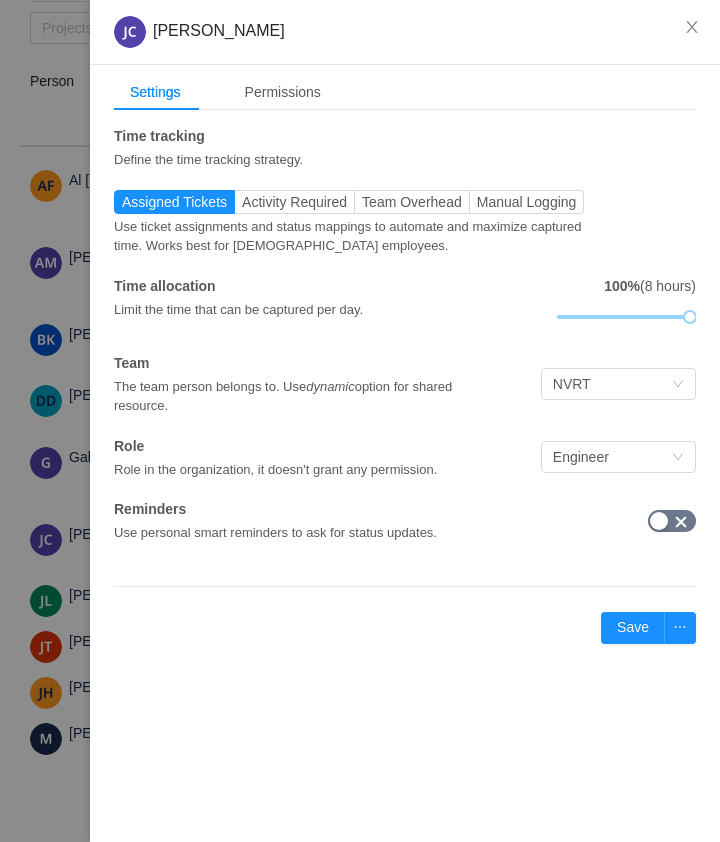 click at bounding box center [672, 521] 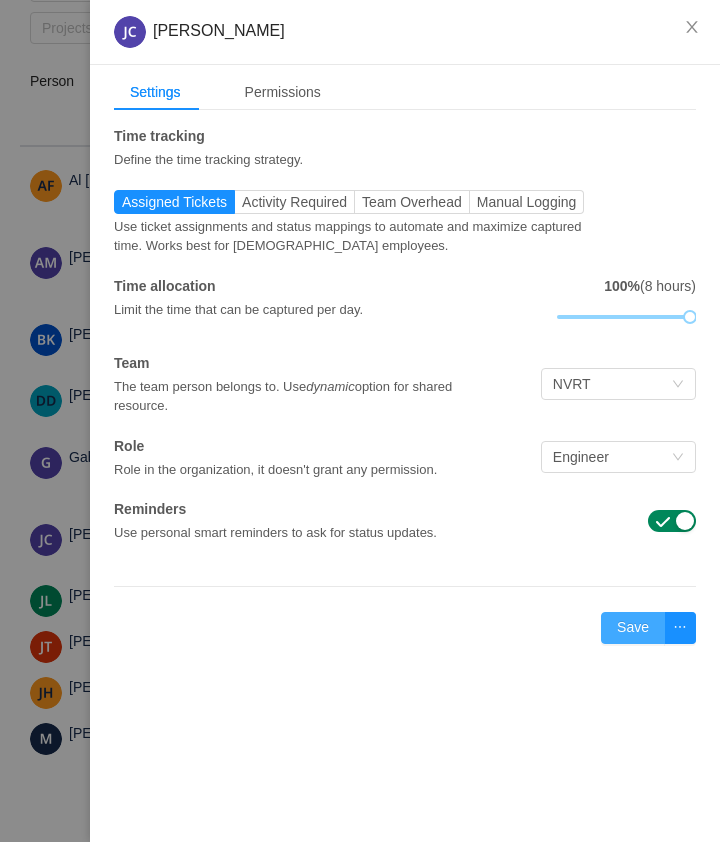 click on "Save" at bounding box center (633, 628) 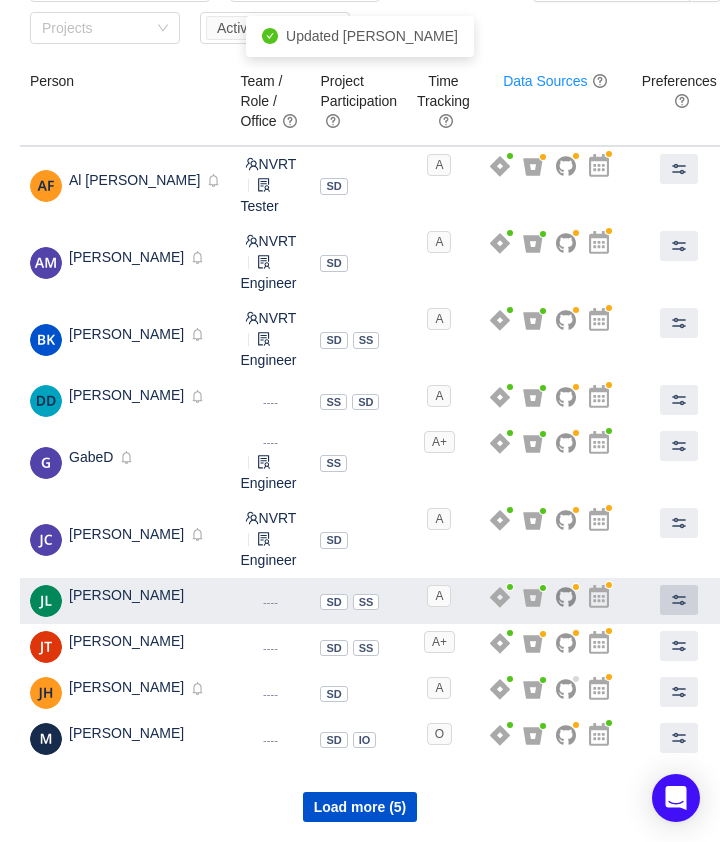 click at bounding box center [679, 600] 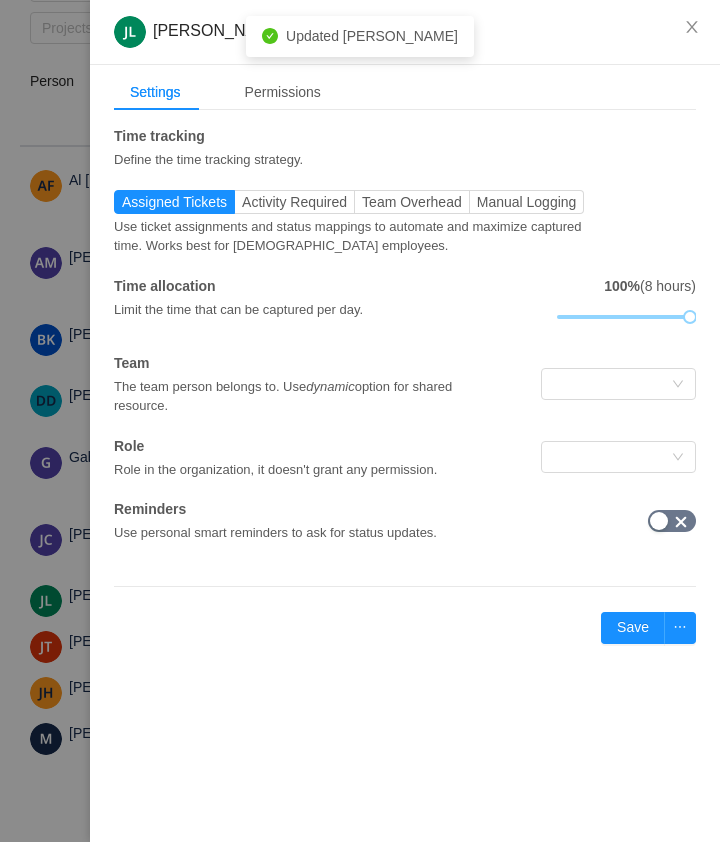 click at bounding box center [672, 521] 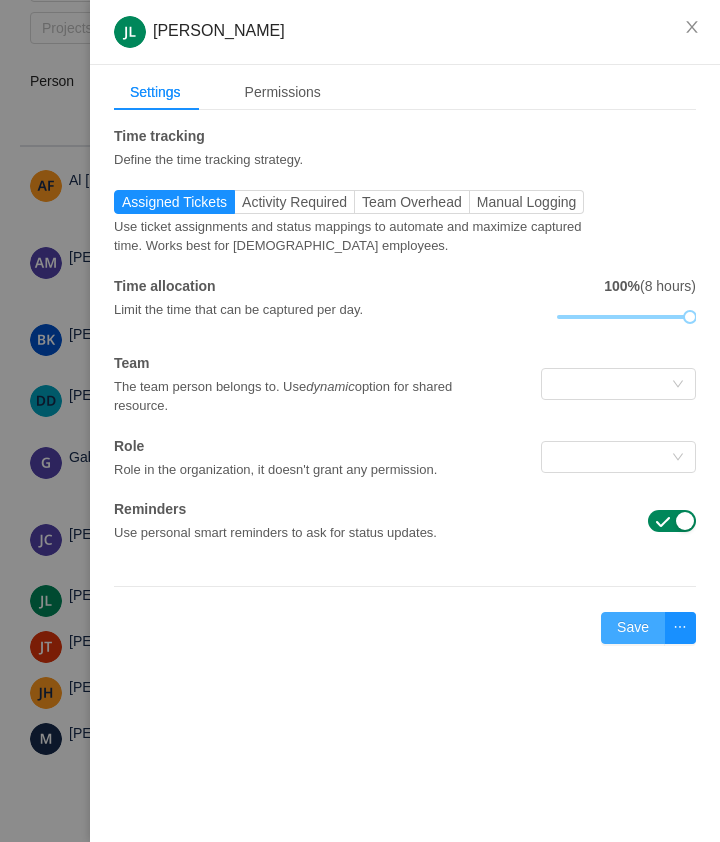 click on "Save" at bounding box center [633, 628] 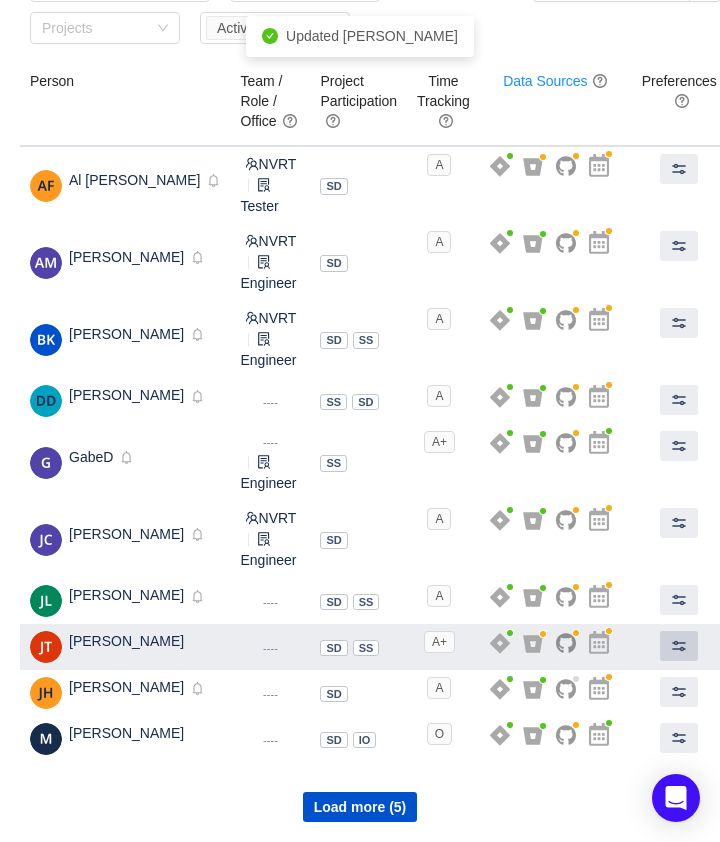 click at bounding box center (679, 646) 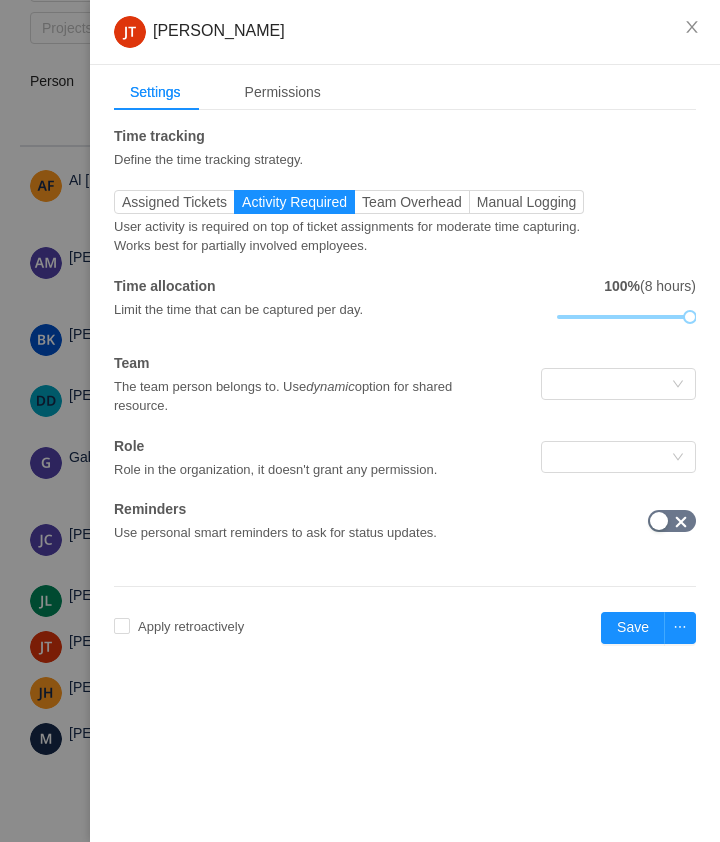 click at bounding box center [672, 521] 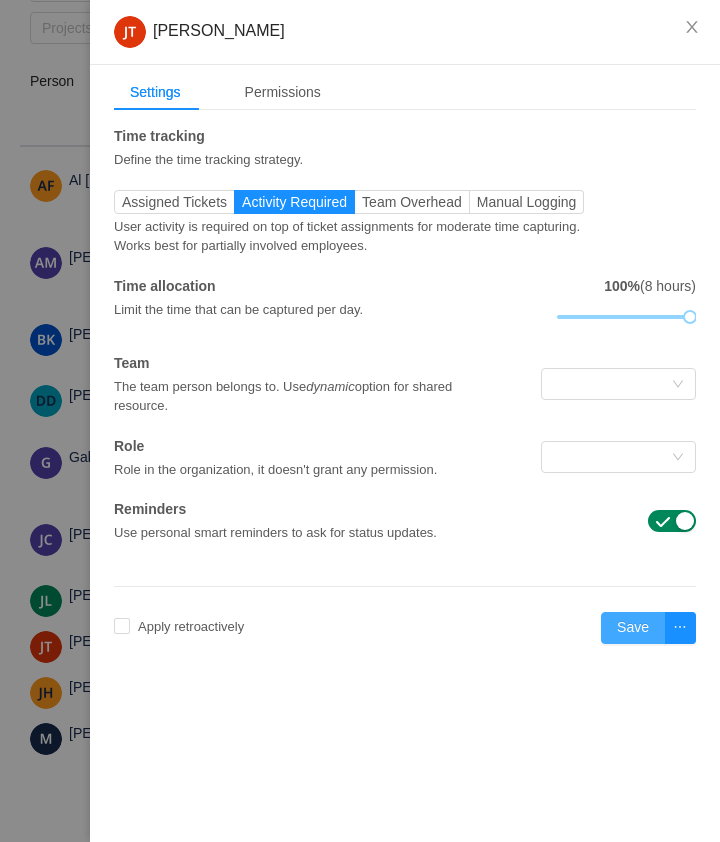 click on "Save" at bounding box center (633, 628) 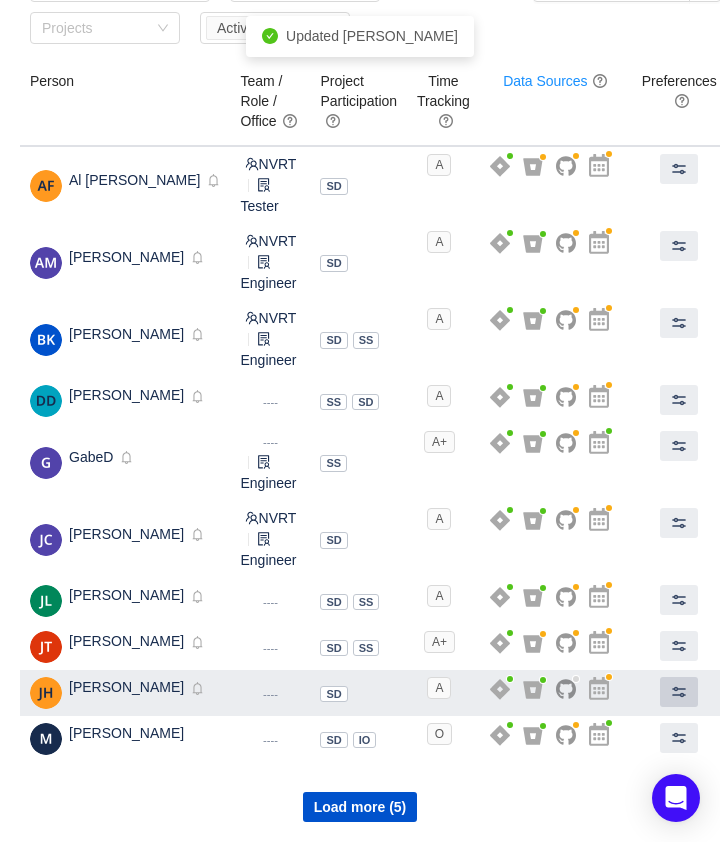 click at bounding box center (679, 692) 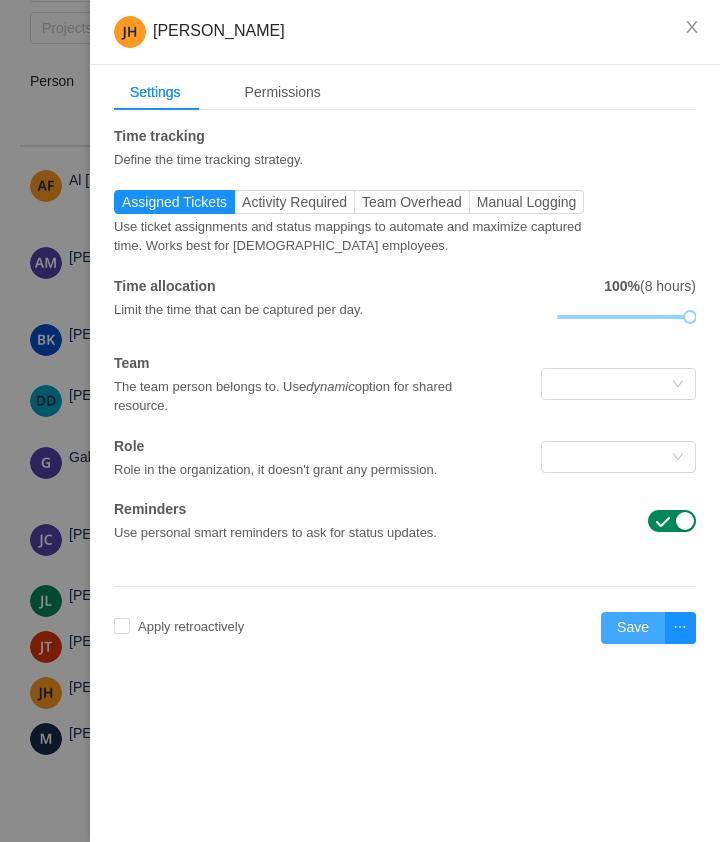 click on "Save" at bounding box center (633, 628) 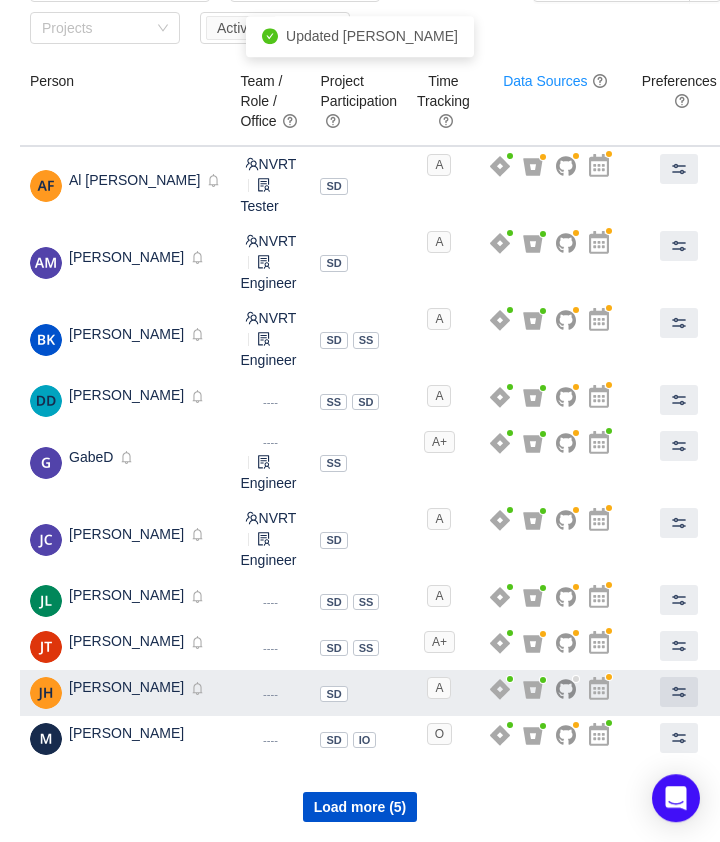 scroll, scrollTop: 133, scrollLeft: 0, axis: vertical 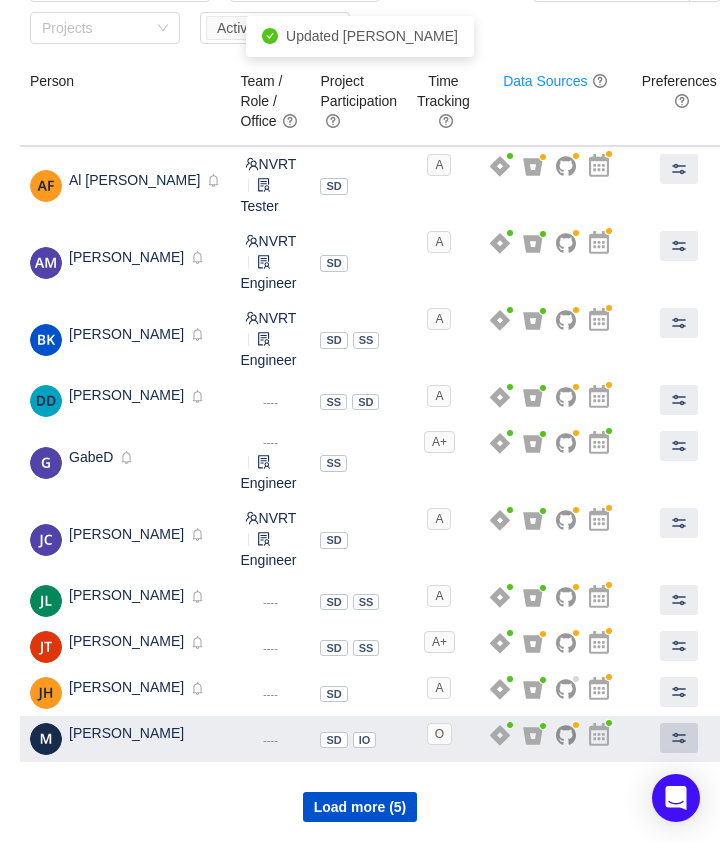 click at bounding box center [679, 738] 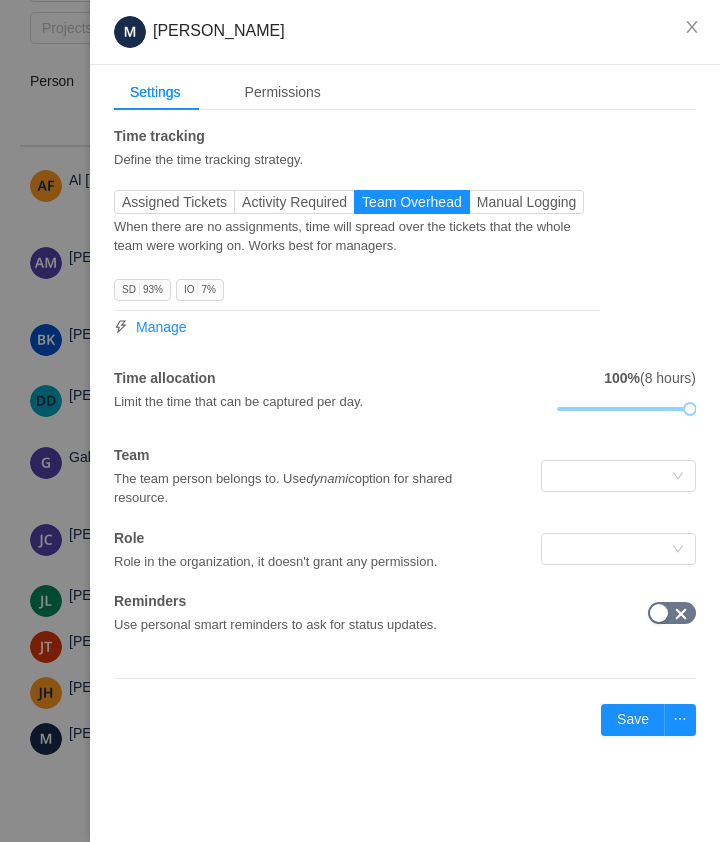 click at bounding box center (681, 614) 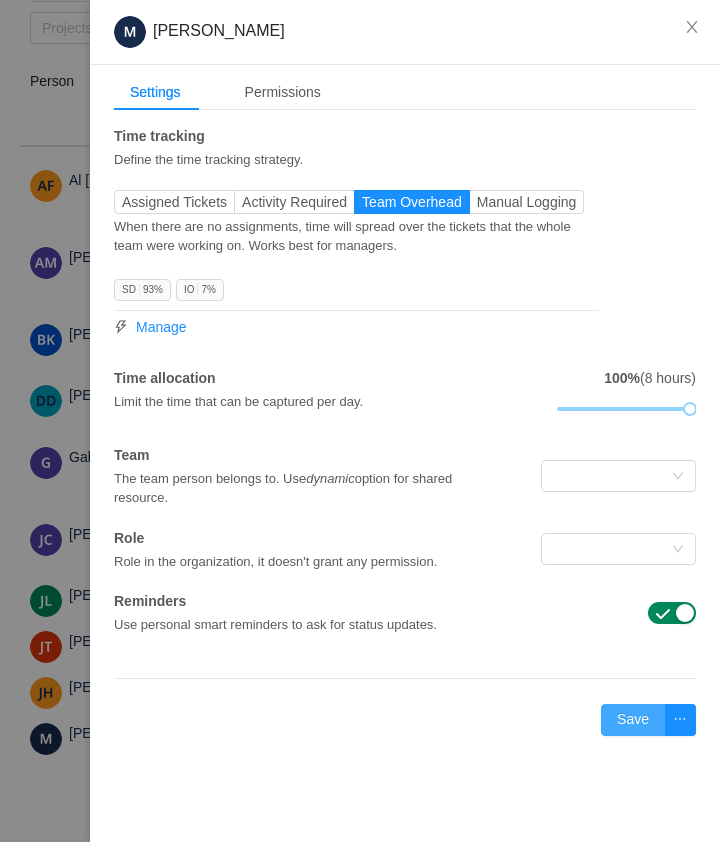 click on "Save" at bounding box center [633, 720] 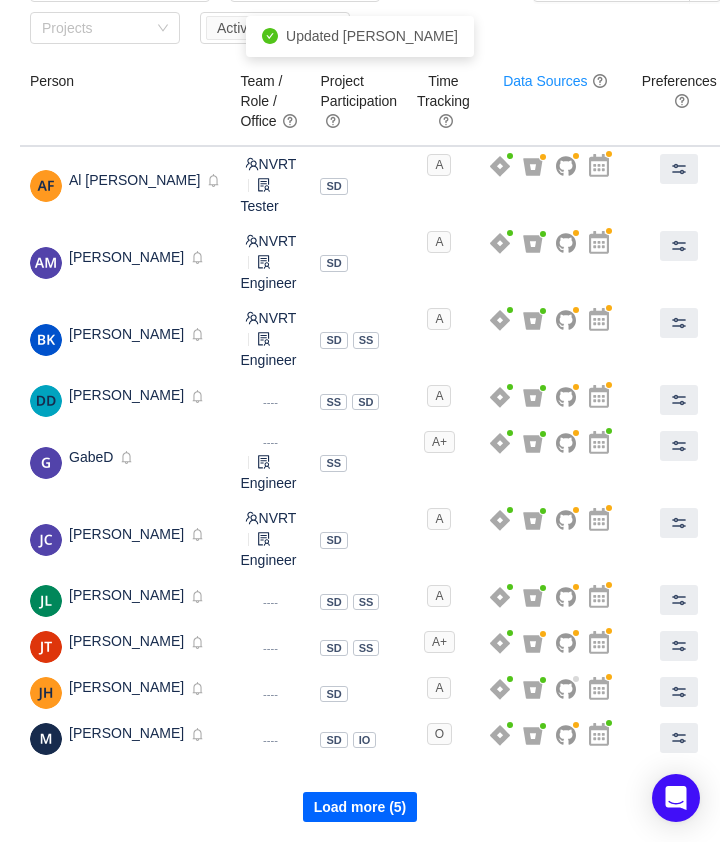 click on "Load more (5)" at bounding box center (360, 807) 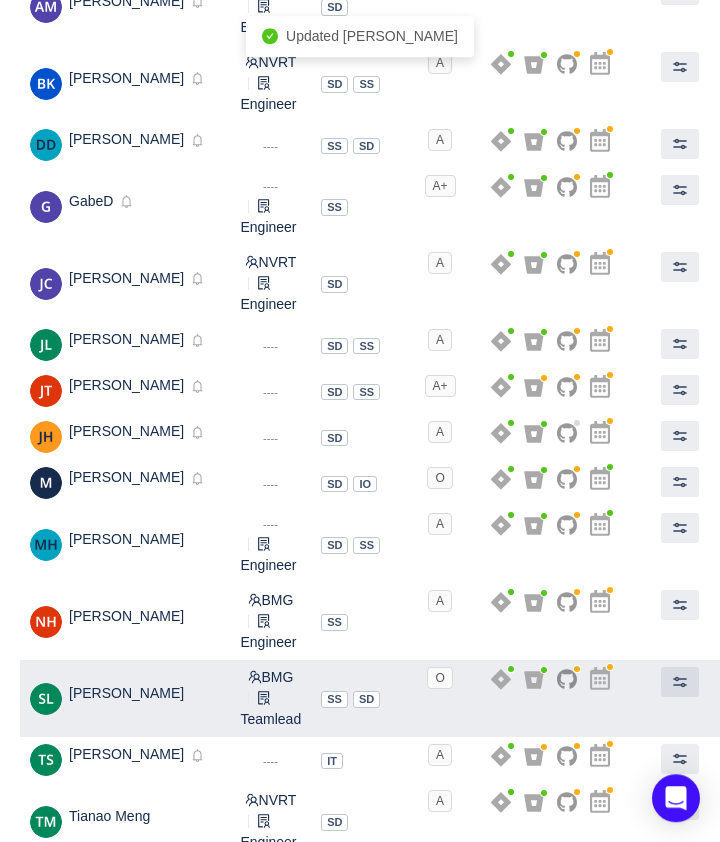 scroll, scrollTop: 407, scrollLeft: 0, axis: vertical 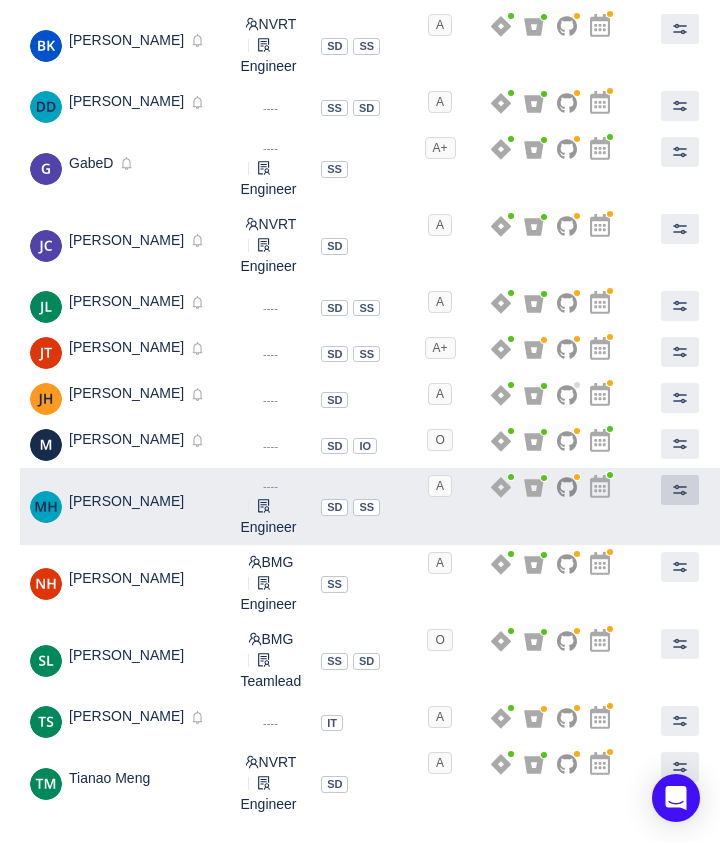click at bounding box center (680, 490) 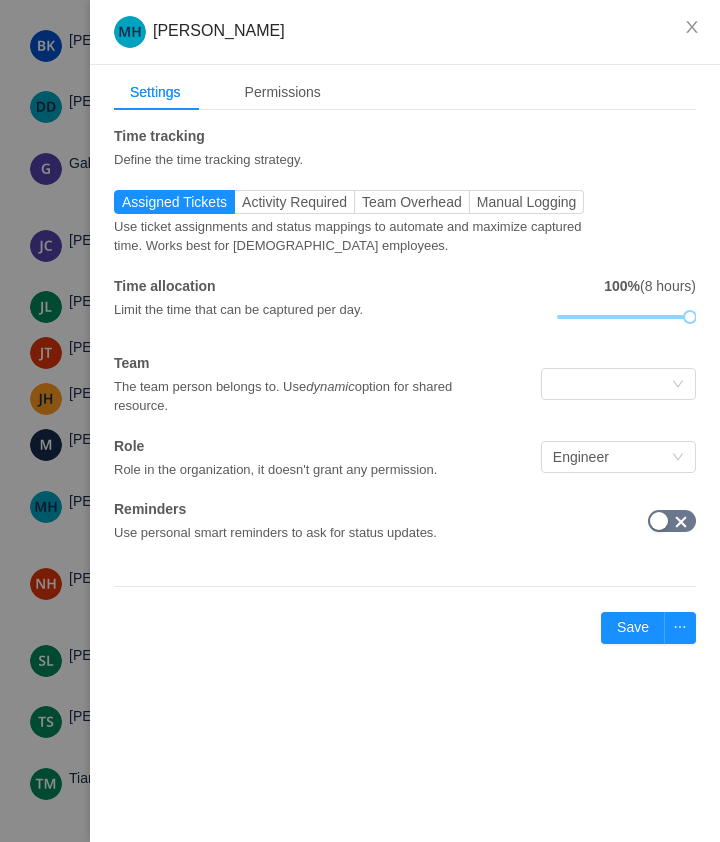 click at bounding box center (672, 521) 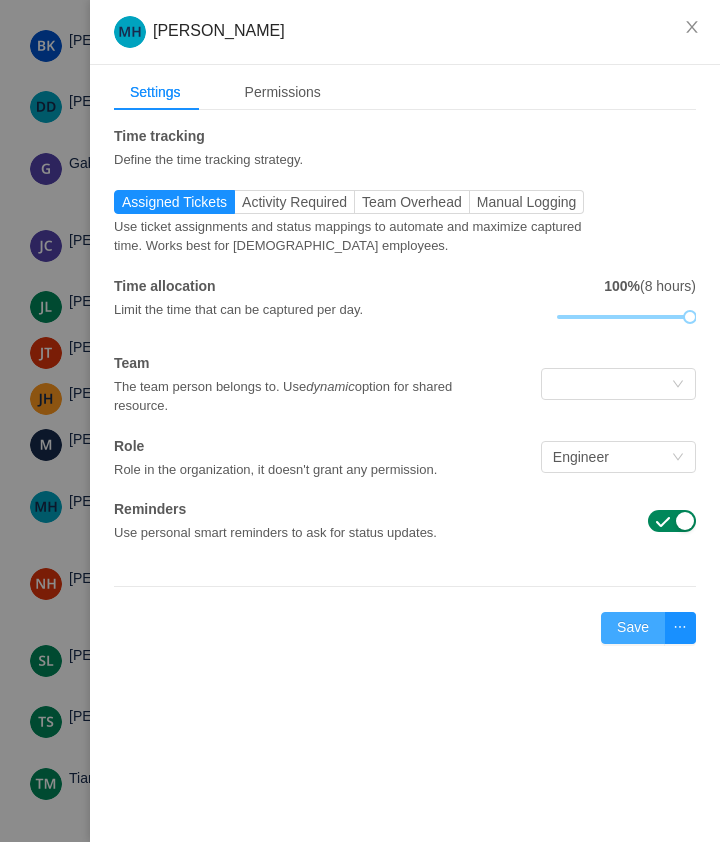 click on "Save" at bounding box center (633, 628) 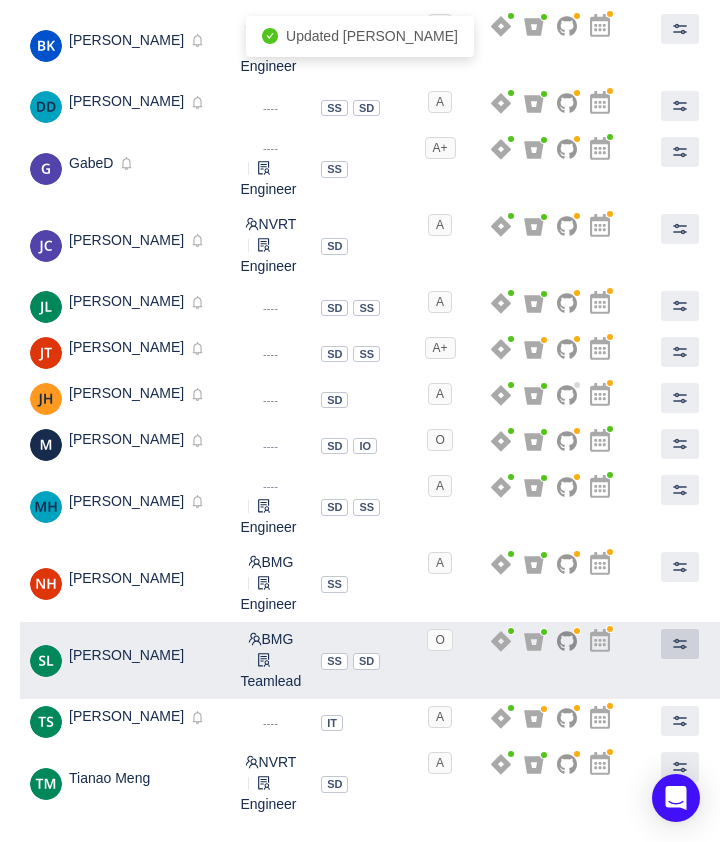 click at bounding box center (680, 644) 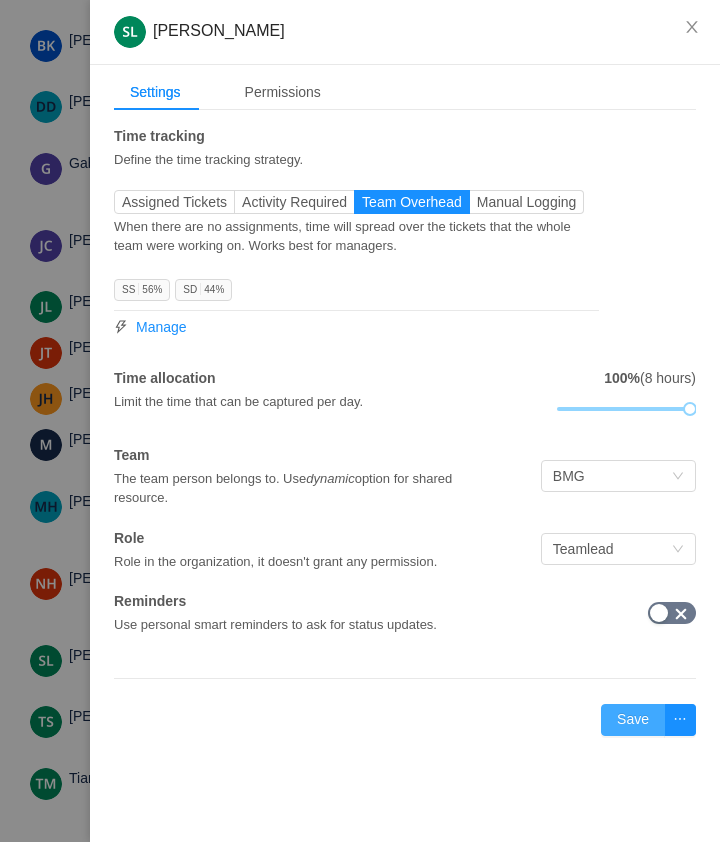 click on "Save" at bounding box center (633, 720) 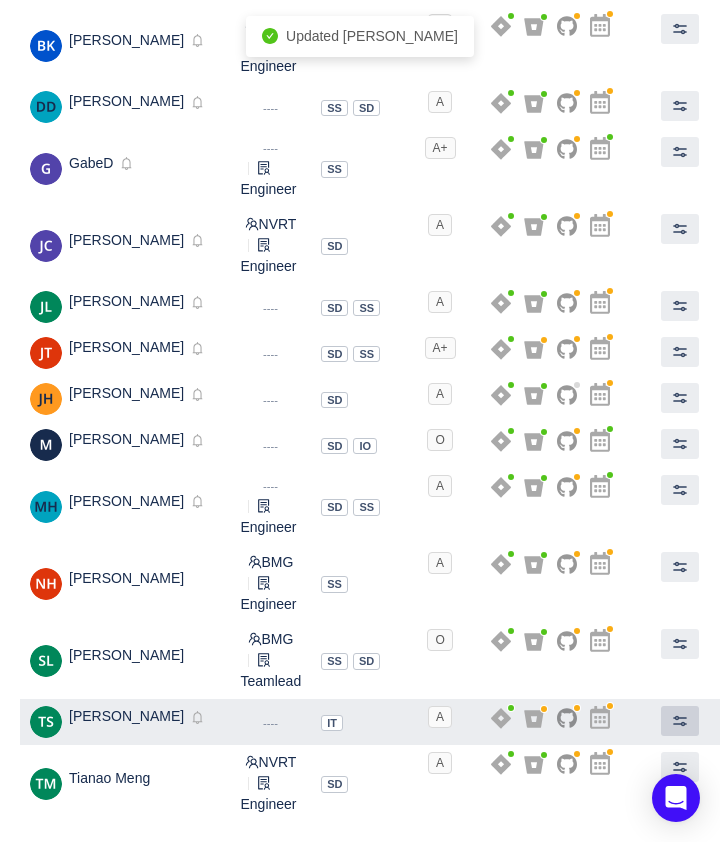 click at bounding box center (680, 721) 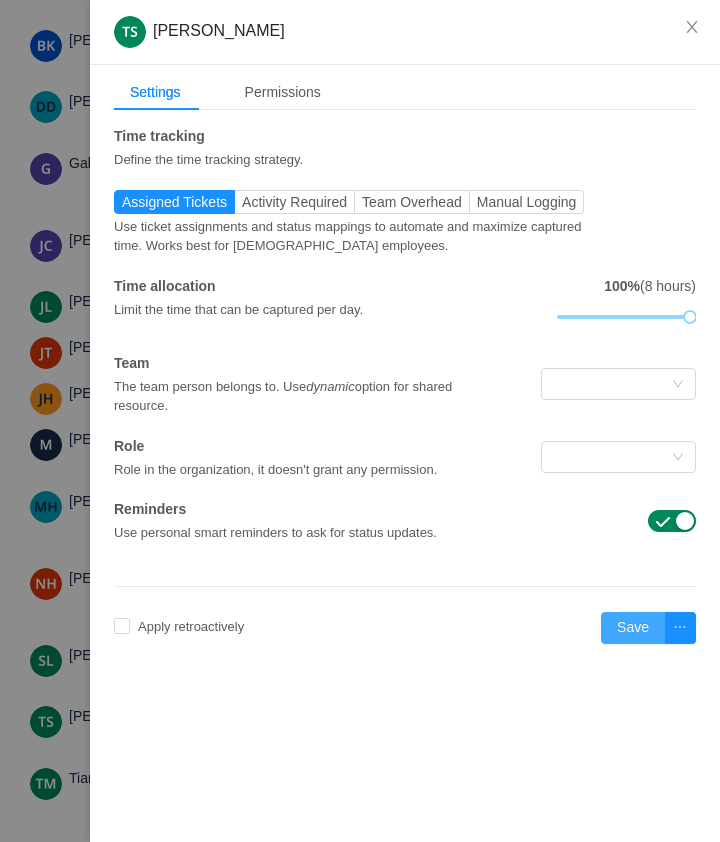 click on "Save" at bounding box center [633, 628] 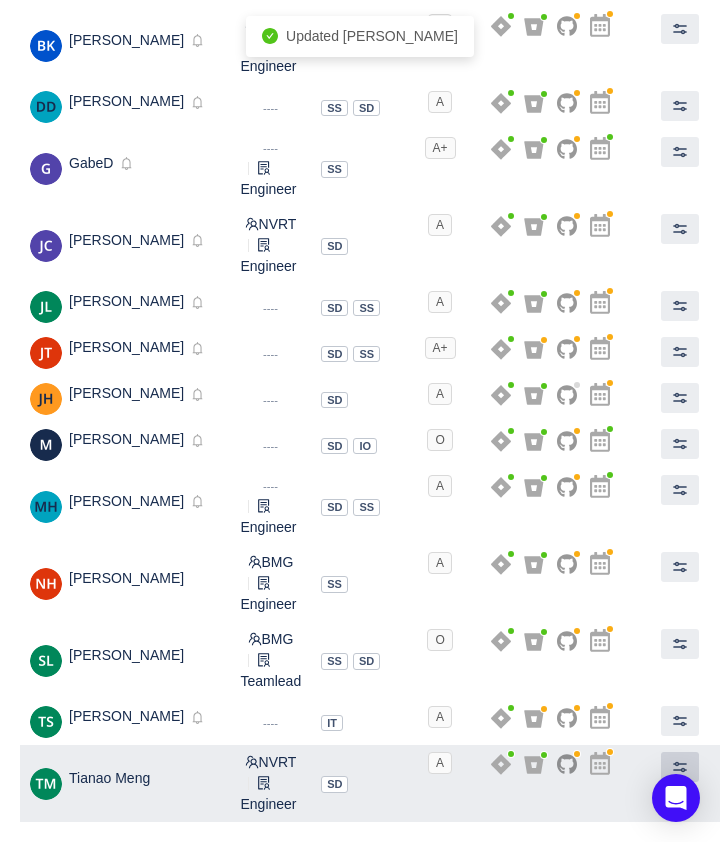 click at bounding box center [680, 767] 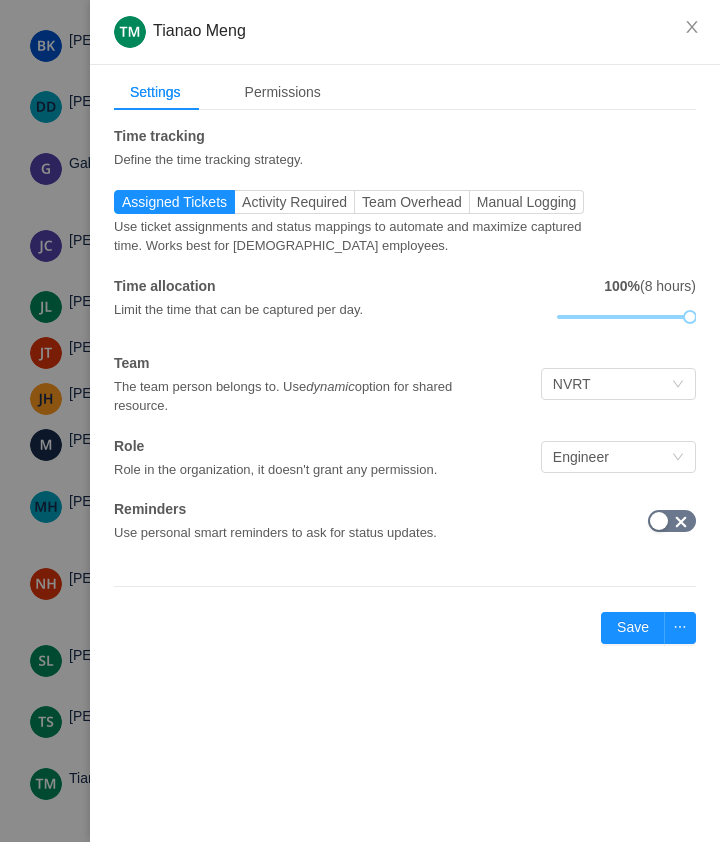 click at bounding box center (672, 521) 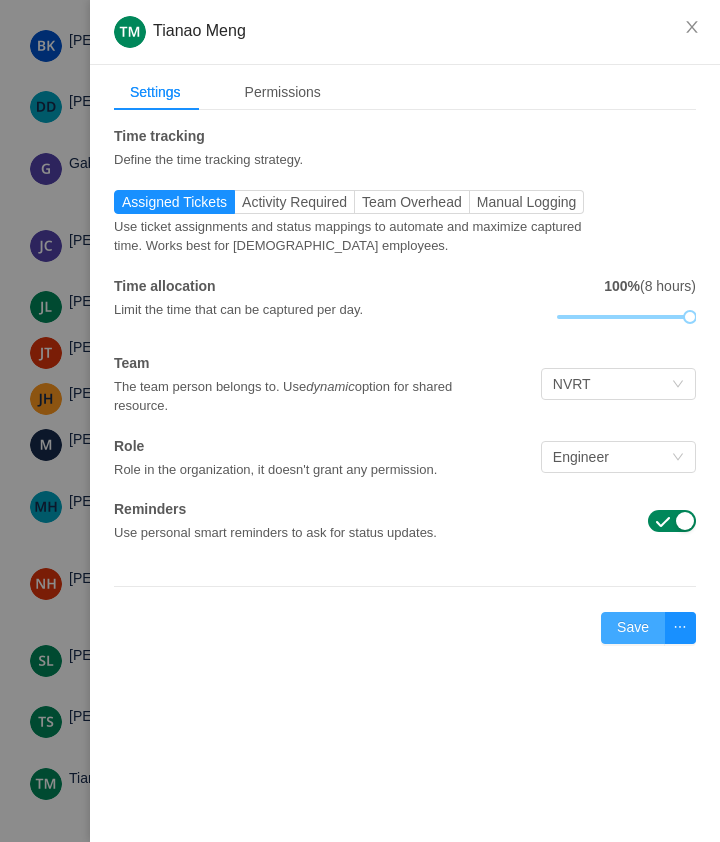 click on "Save" at bounding box center [633, 628] 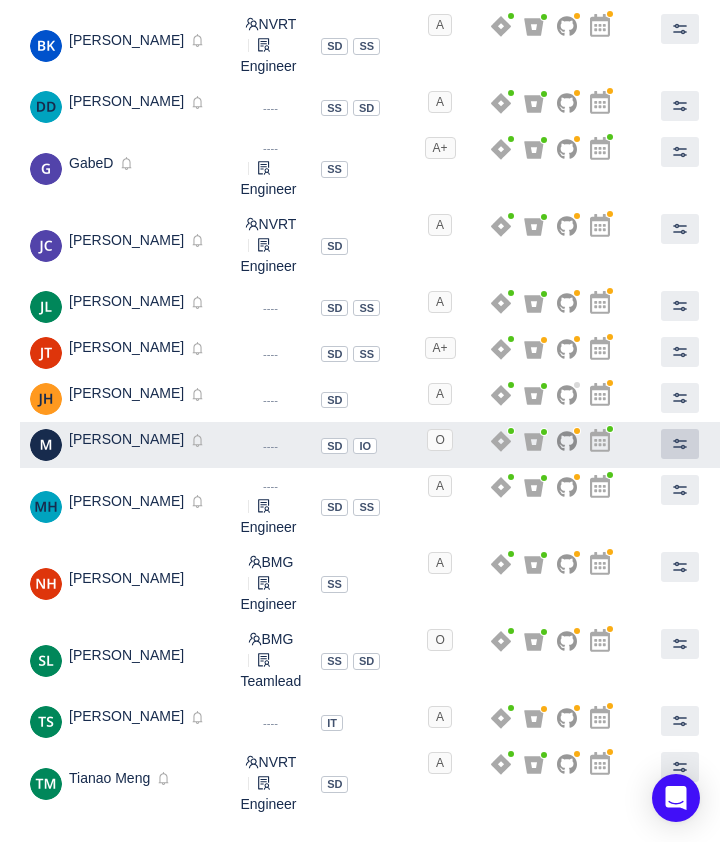 click at bounding box center (680, 444) 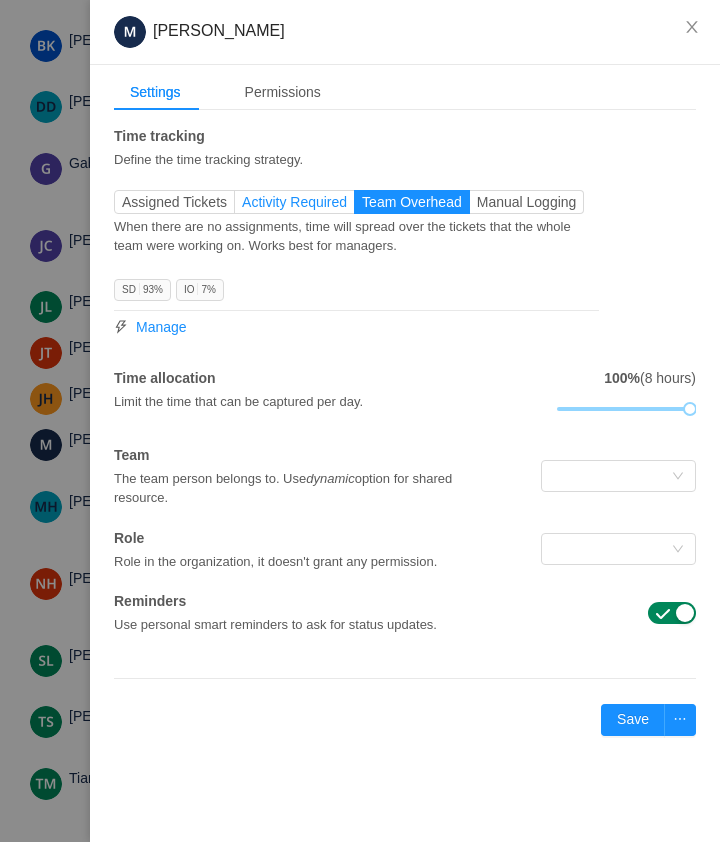 click on "Activity Required" at bounding box center (294, 202) 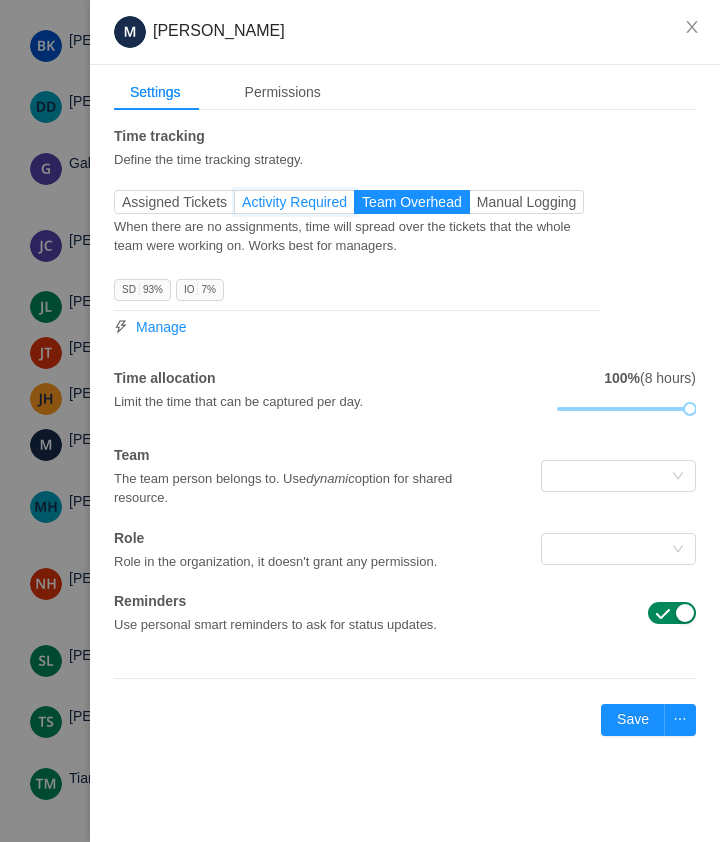 click on "Activity Required" at bounding box center [242, 207] 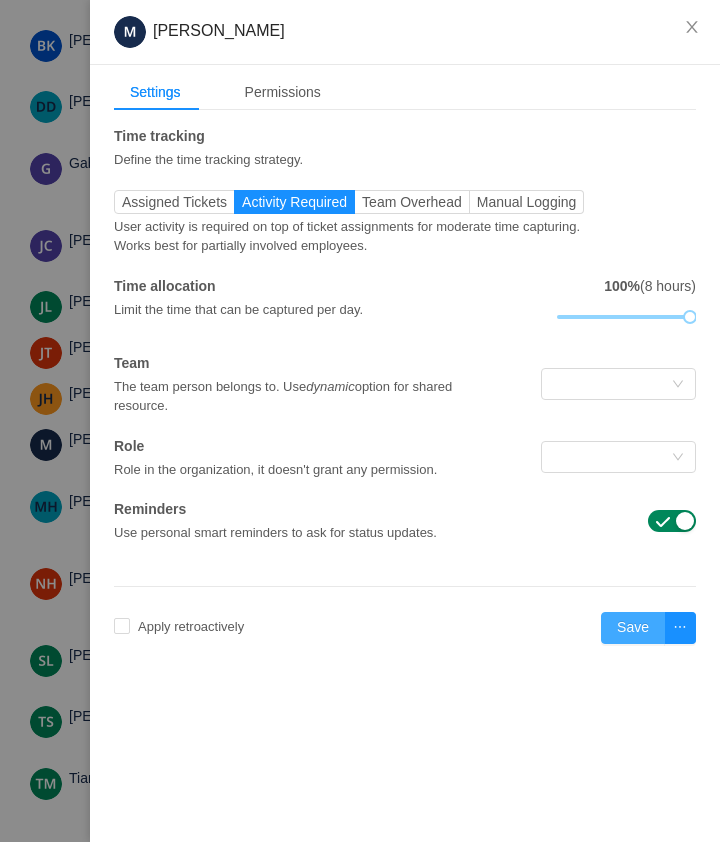 click on "Save" at bounding box center [633, 628] 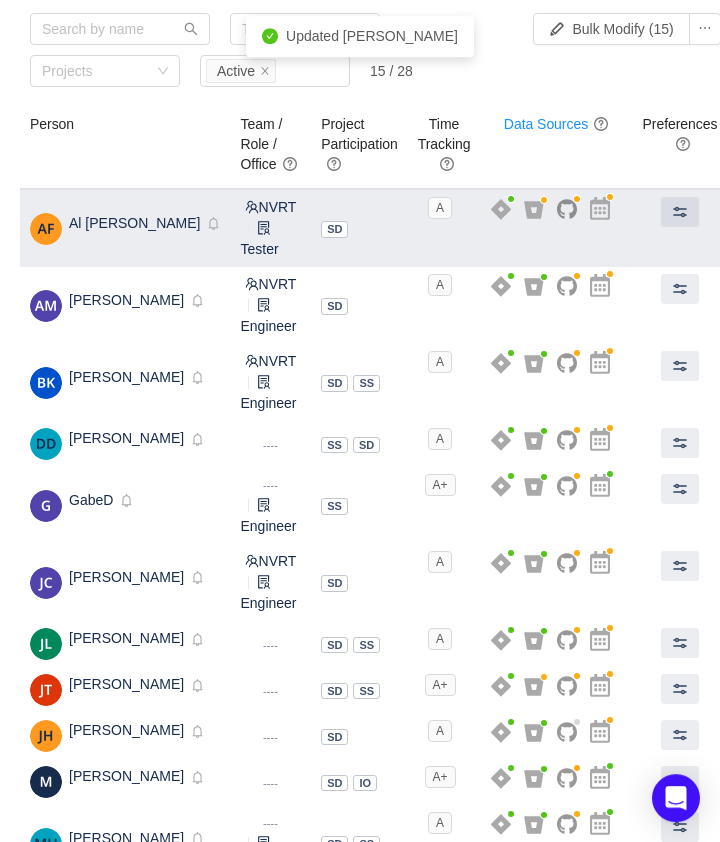 scroll, scrollTop: 0, scrollLeft: 0, axis: both 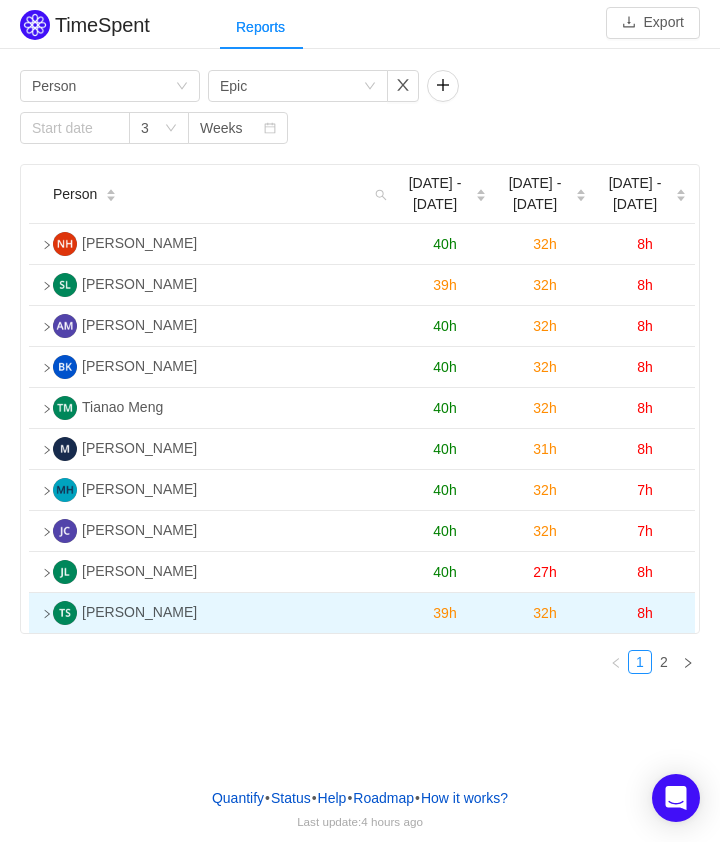 click on "8h" at bounding box center (645, 613) 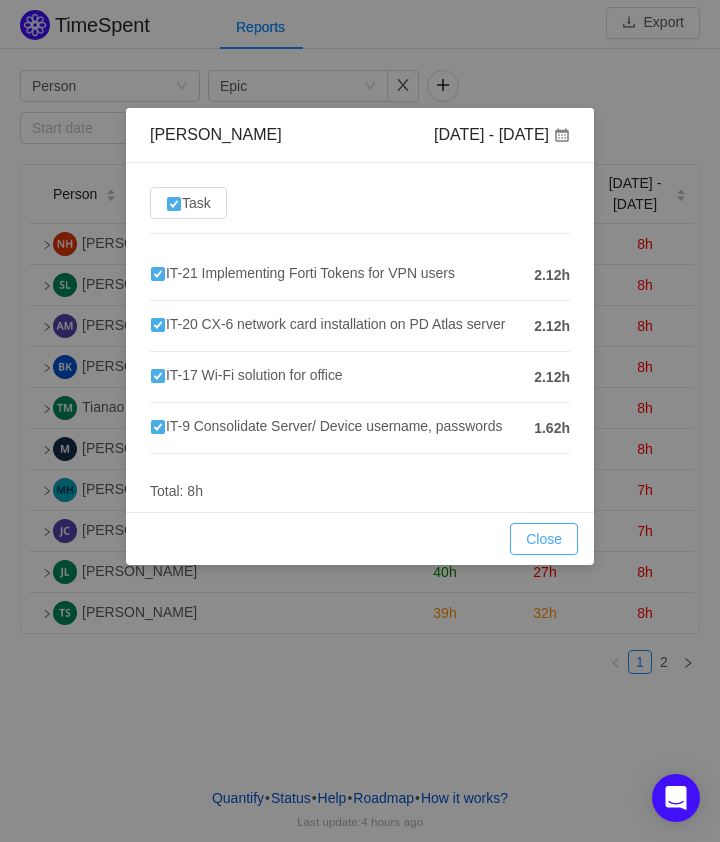 click on "Close" at bounding box center (544, 539) 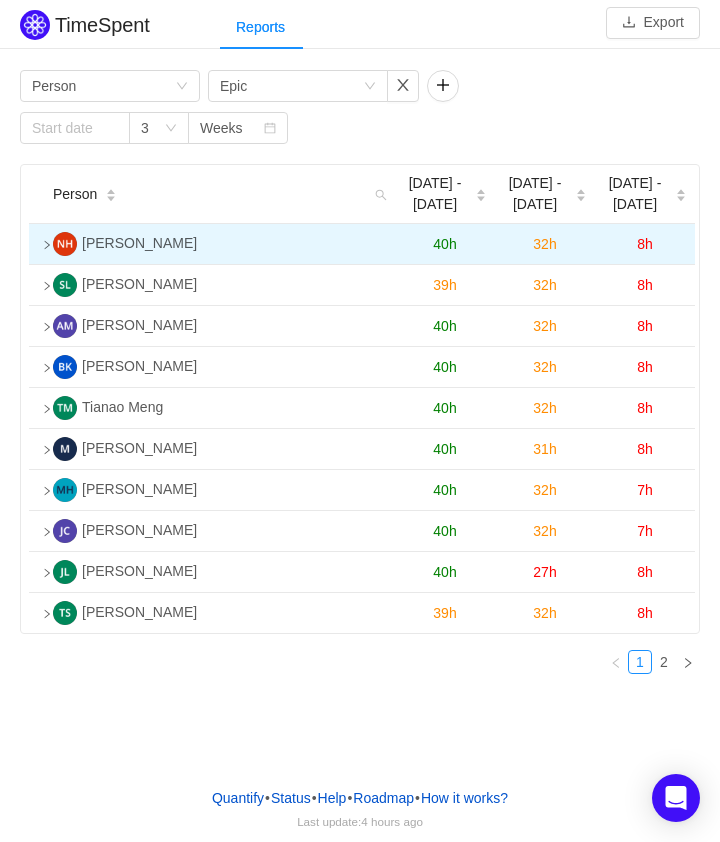 click on "8h" at bounding box center (645, 244) 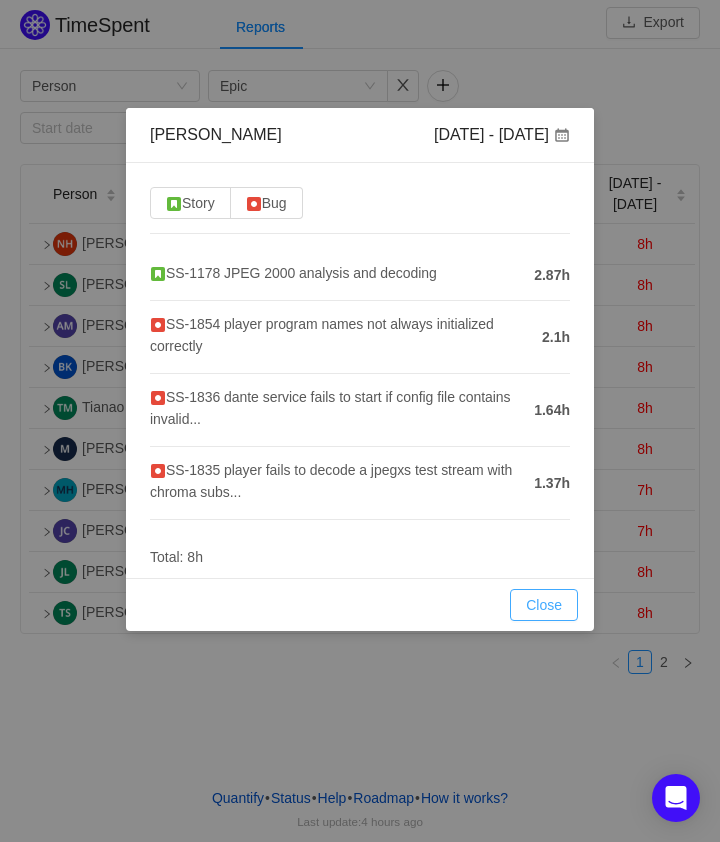 click on "Close" at bounding box center [544, 605] 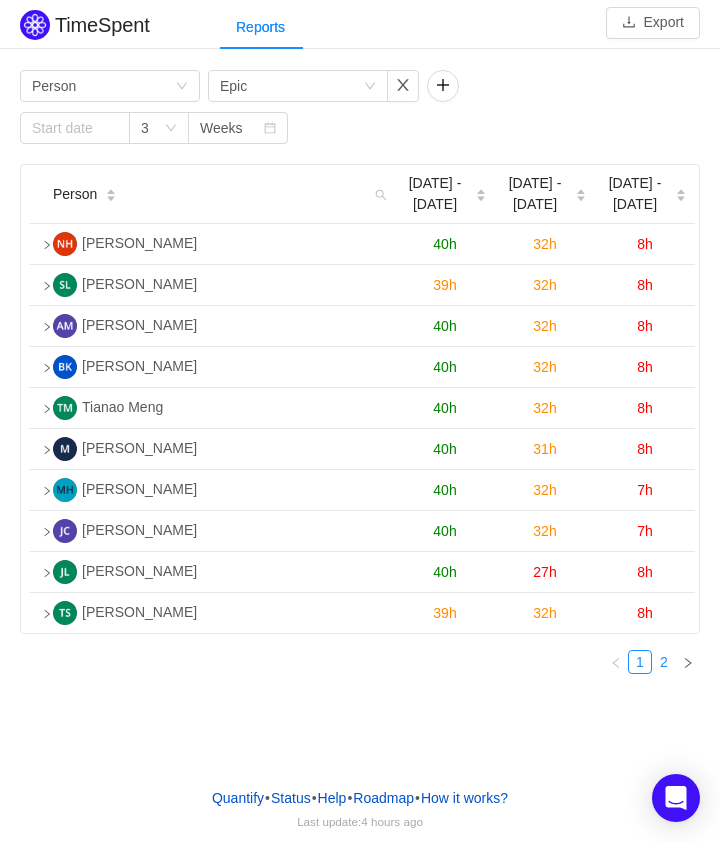 click on "2" at bounding box center [664, 662] 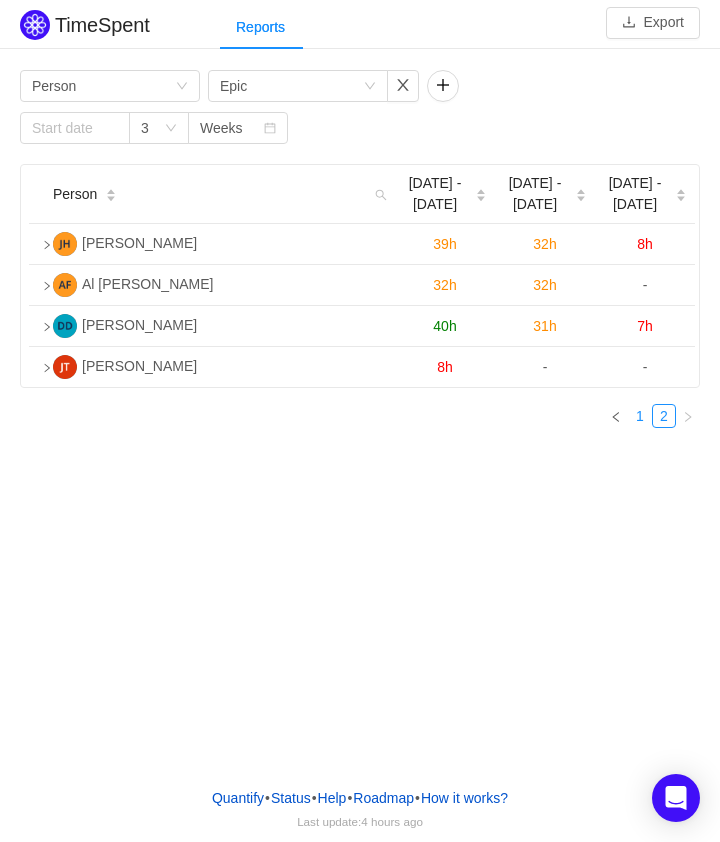 click on "1" at bounding box center [640, 416] 